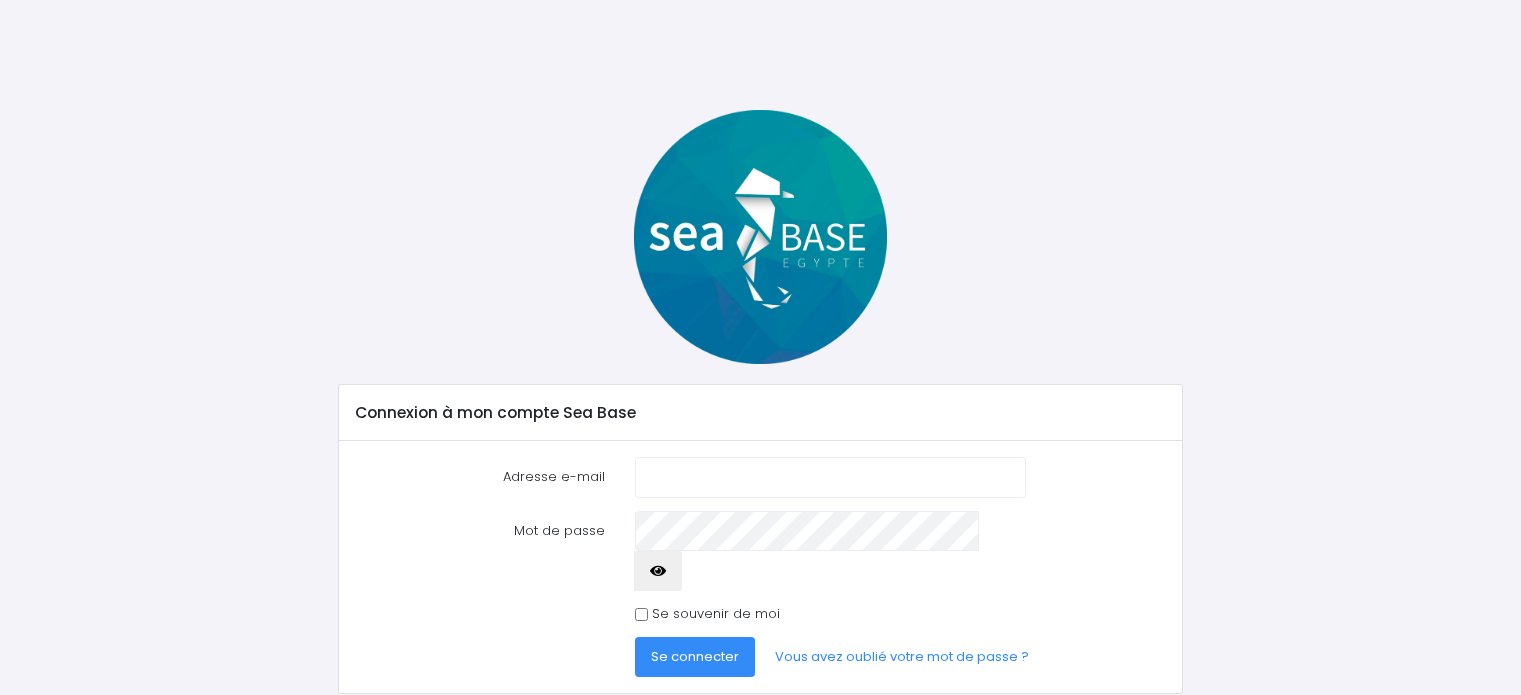 scroll, scrollTop: 0, scrollLeft: 0, axis: both 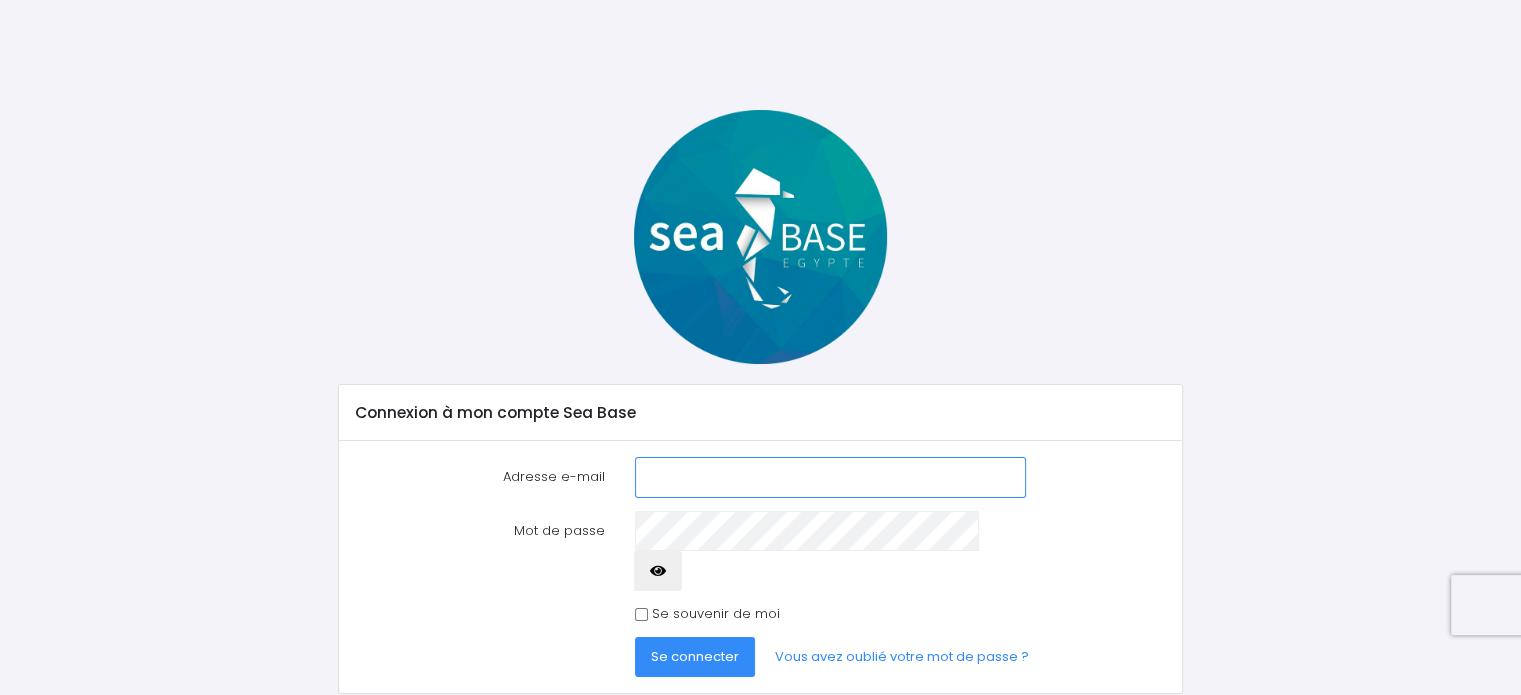 type on "[EMAIL_ADDRESS][DOMAIN_NAME]" 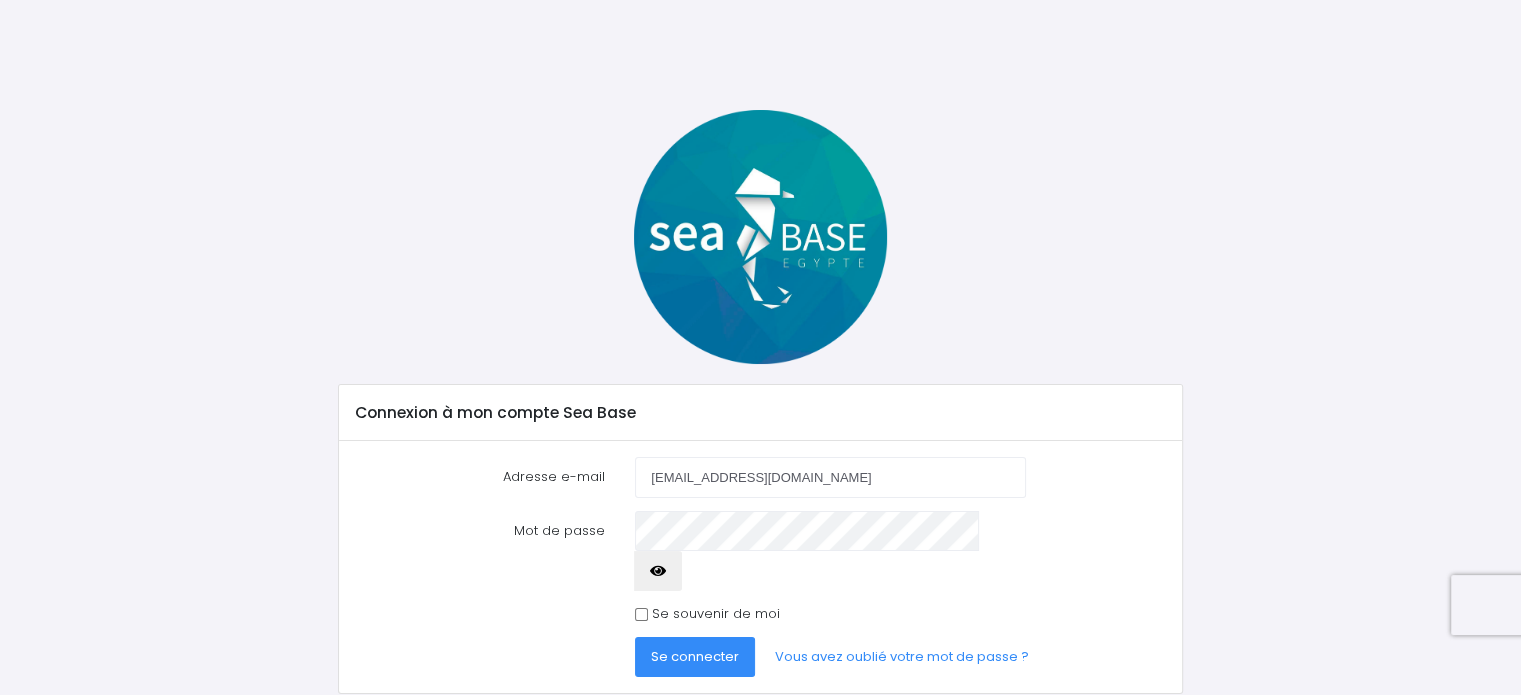 click on "Se souvenir de moi" at bounding box center [641, 614] 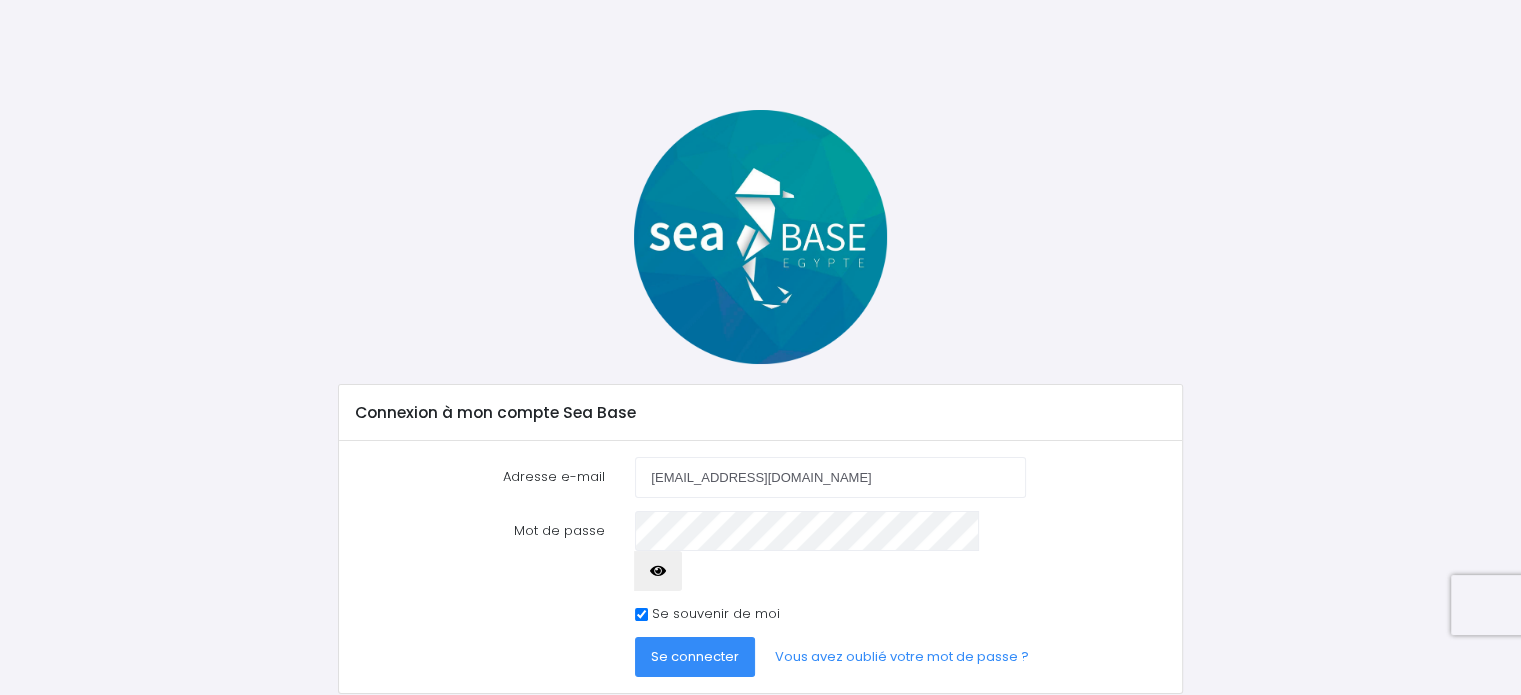click on "Se connecter" at bounding box center (695, 657) 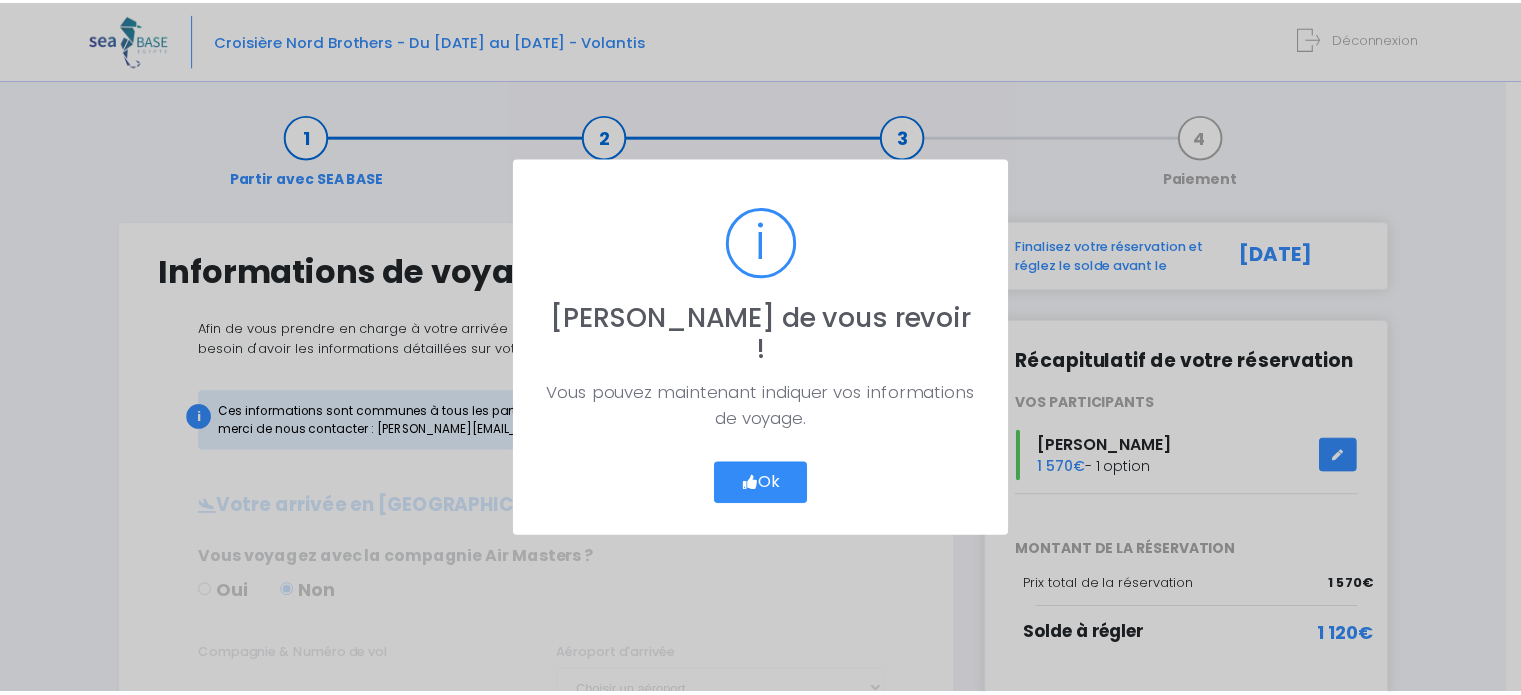 scroll, scrollTop: 0, scrollLeft: 0, axis: both 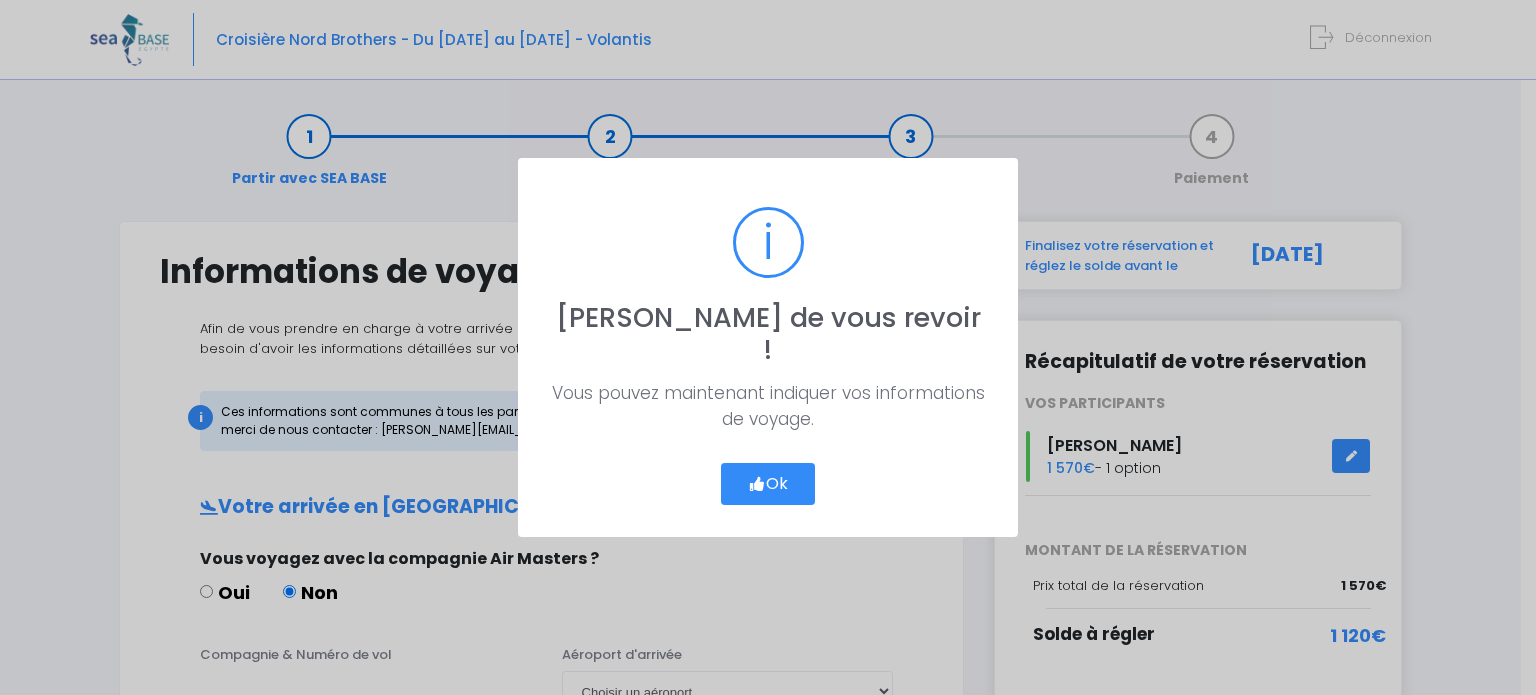 click on "Ok" at bounding box center [768, 484] 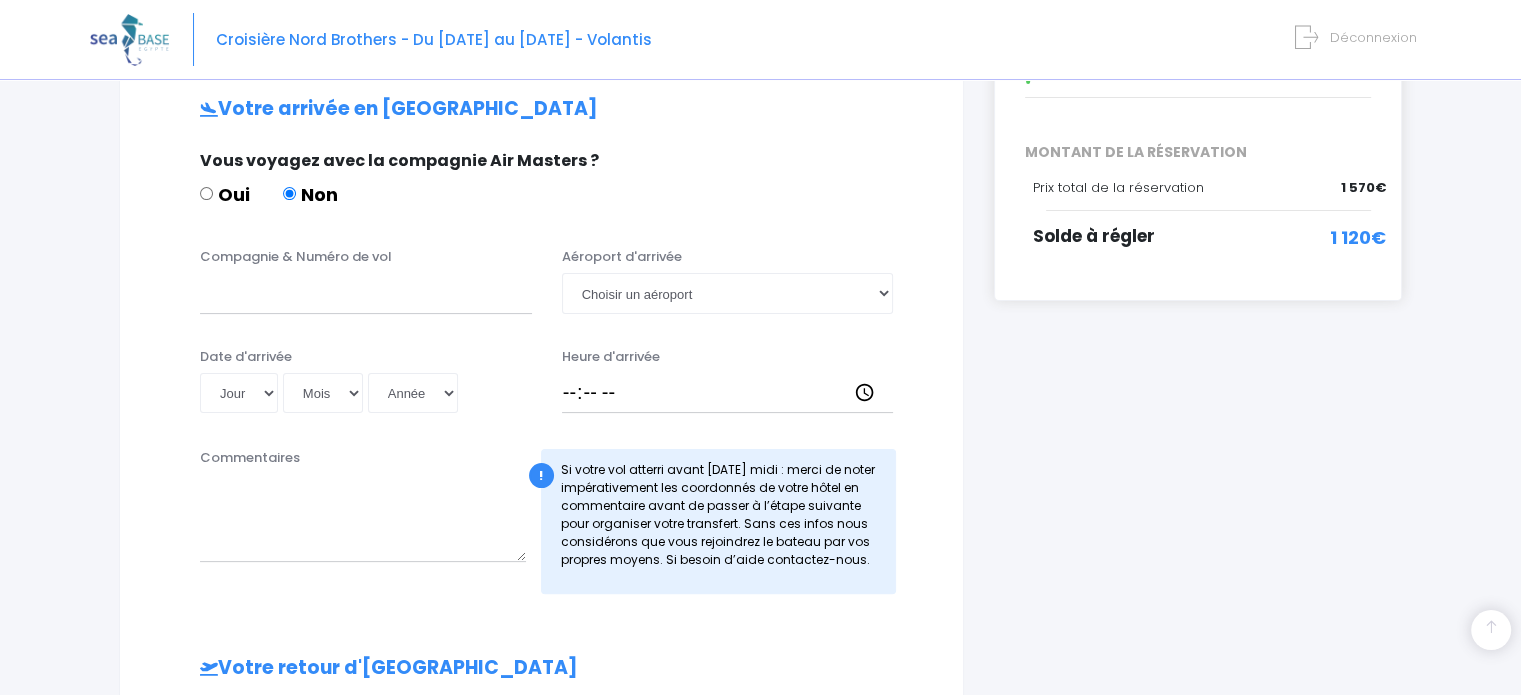 scroll, scrollTop: 399, scrollLeft: 0, axis: vertical 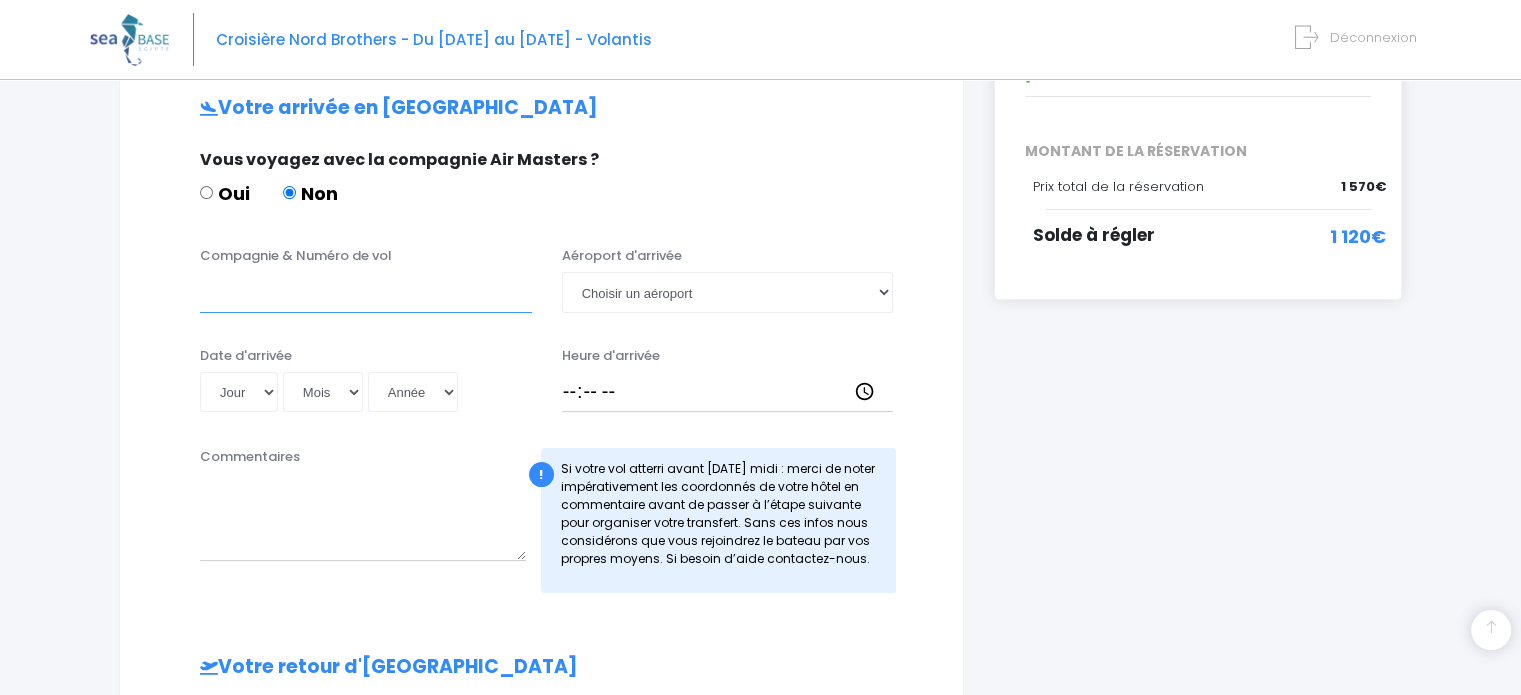click on "Compagnie & Numéro de vol" at bounding box center [366, 292] 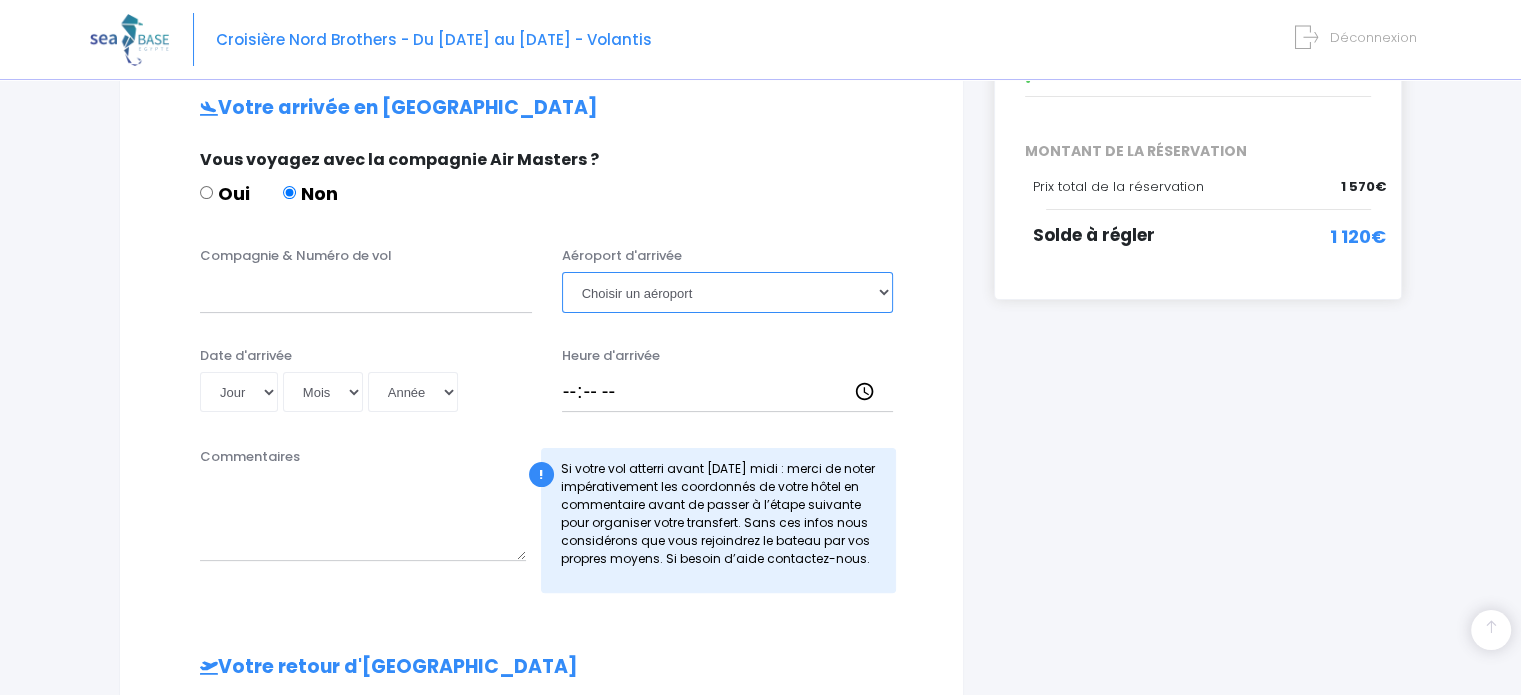 click on "Choisir un aéroport
Hurghada
Marsa Alam" at bounding box center [728, 292] 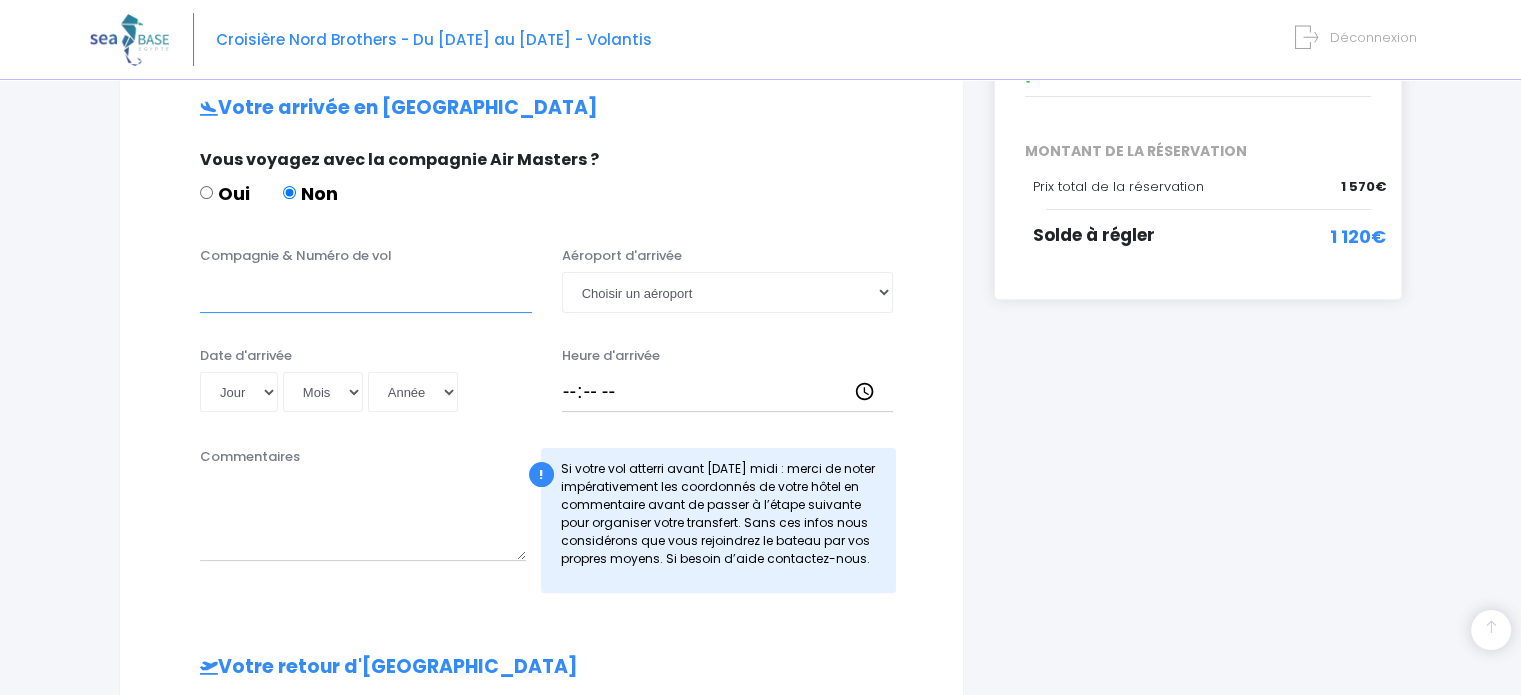 click on "Compagnie & Numéro de vol" at bounding box center [366, 292] 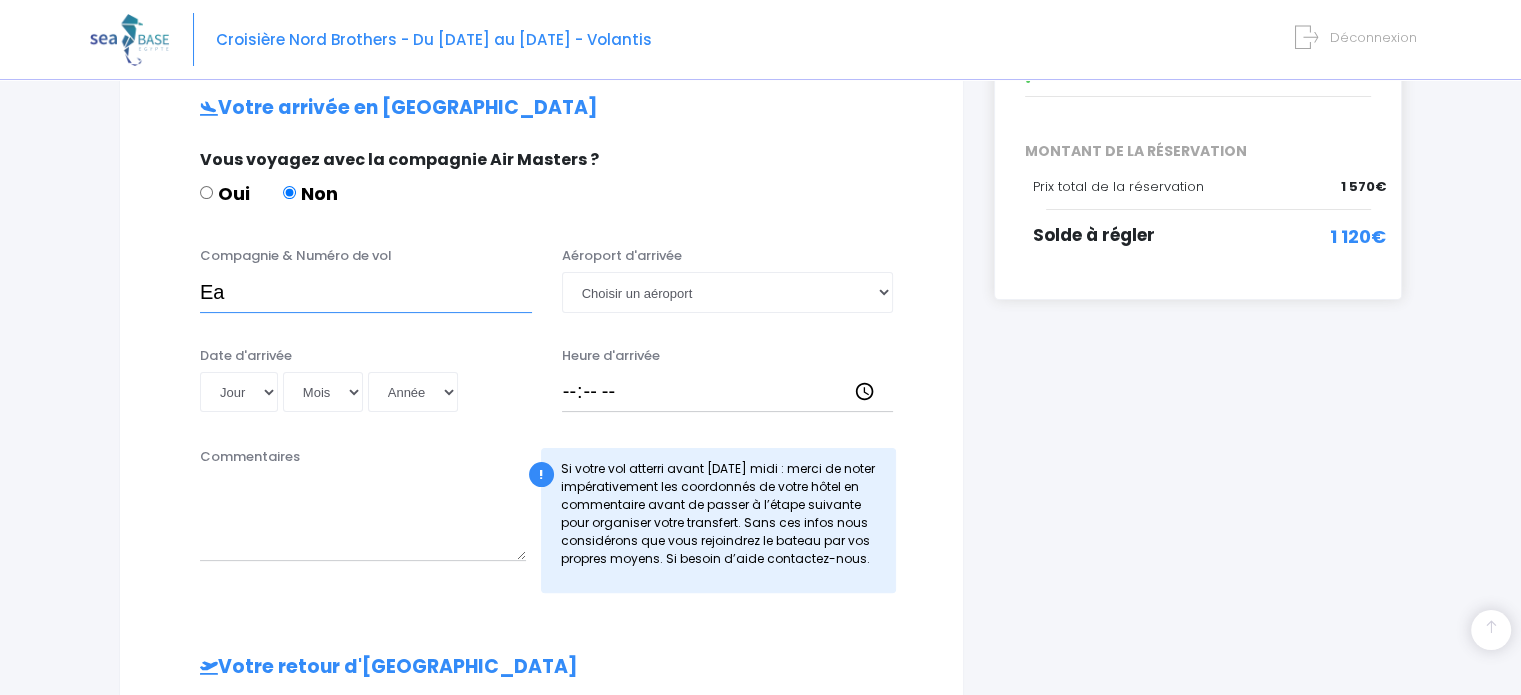 type on "E" 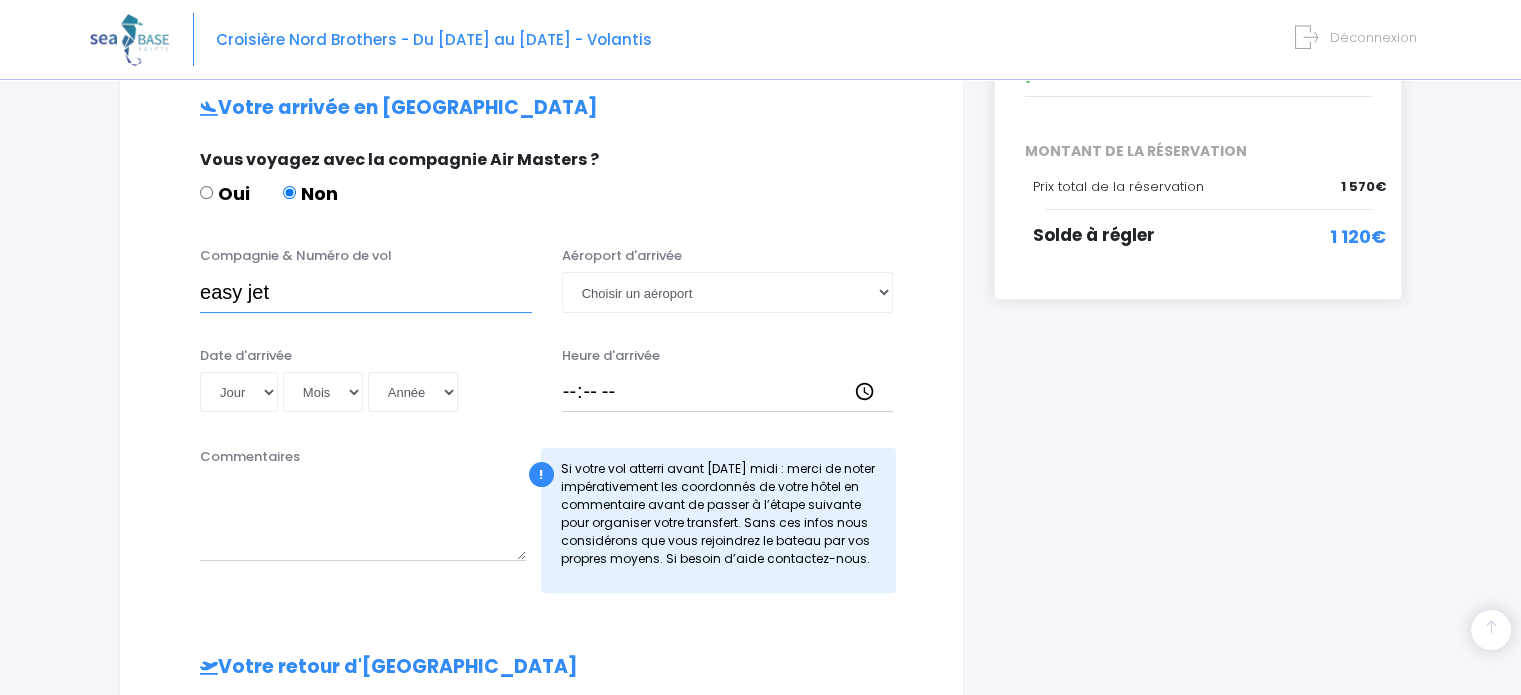 click on "easy jet" at bounding box center [366, 292] 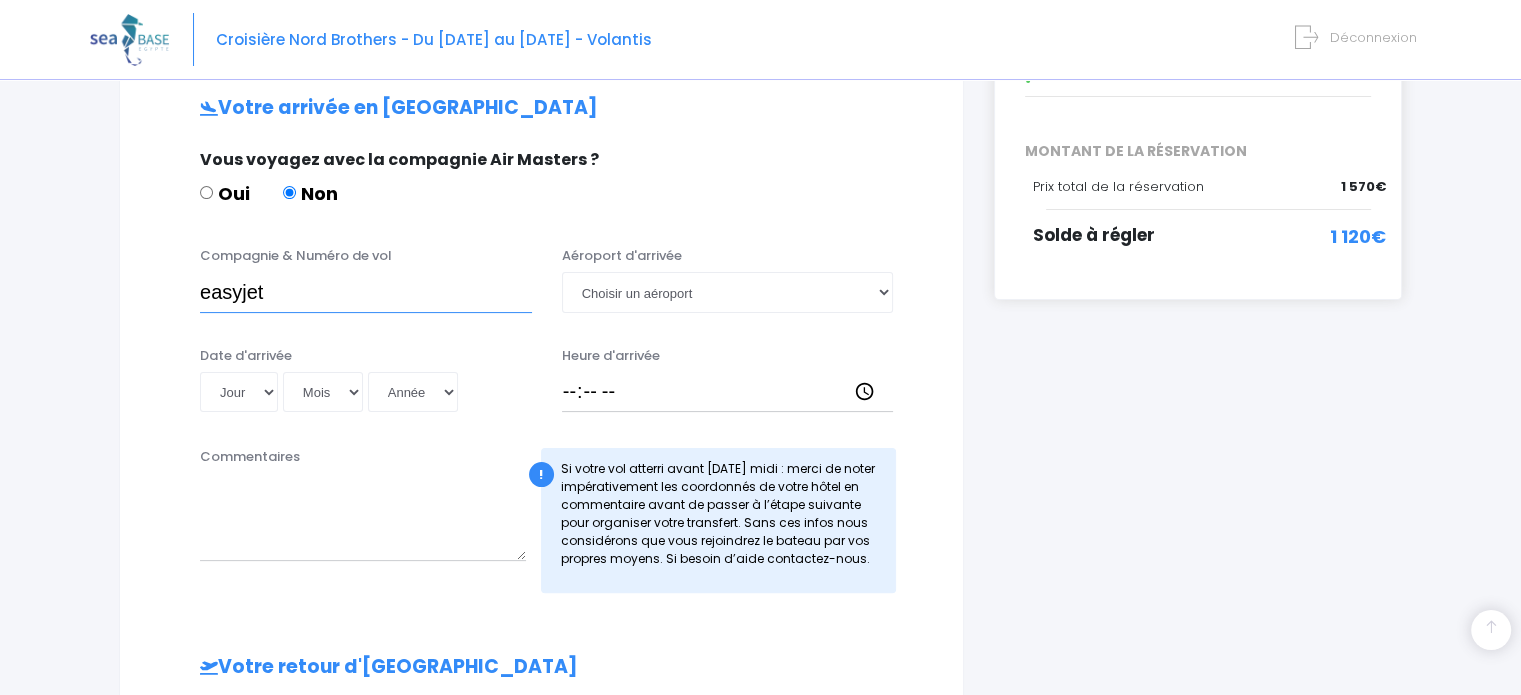 click on "easyjet" at bounding box center (366, 292) 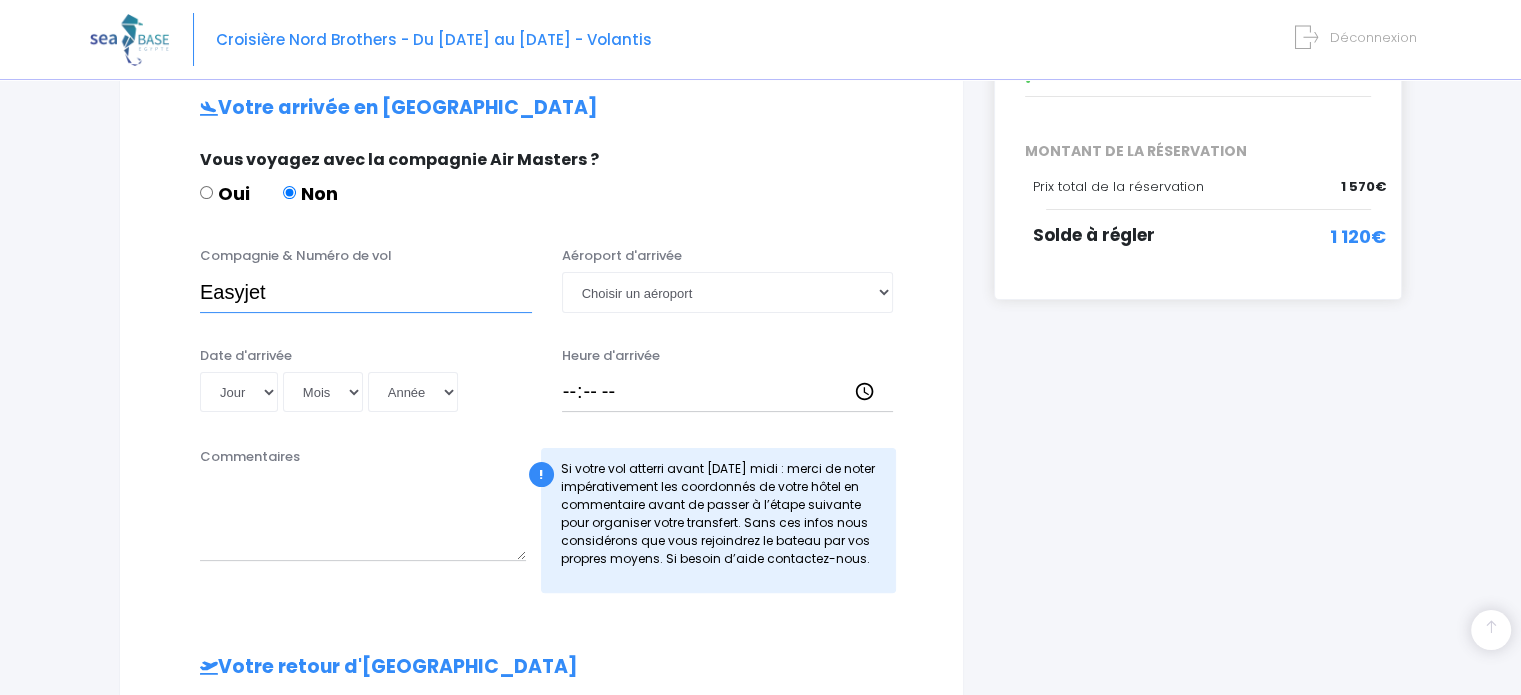 click on "Easyjet" at bounding box center [366, 292] 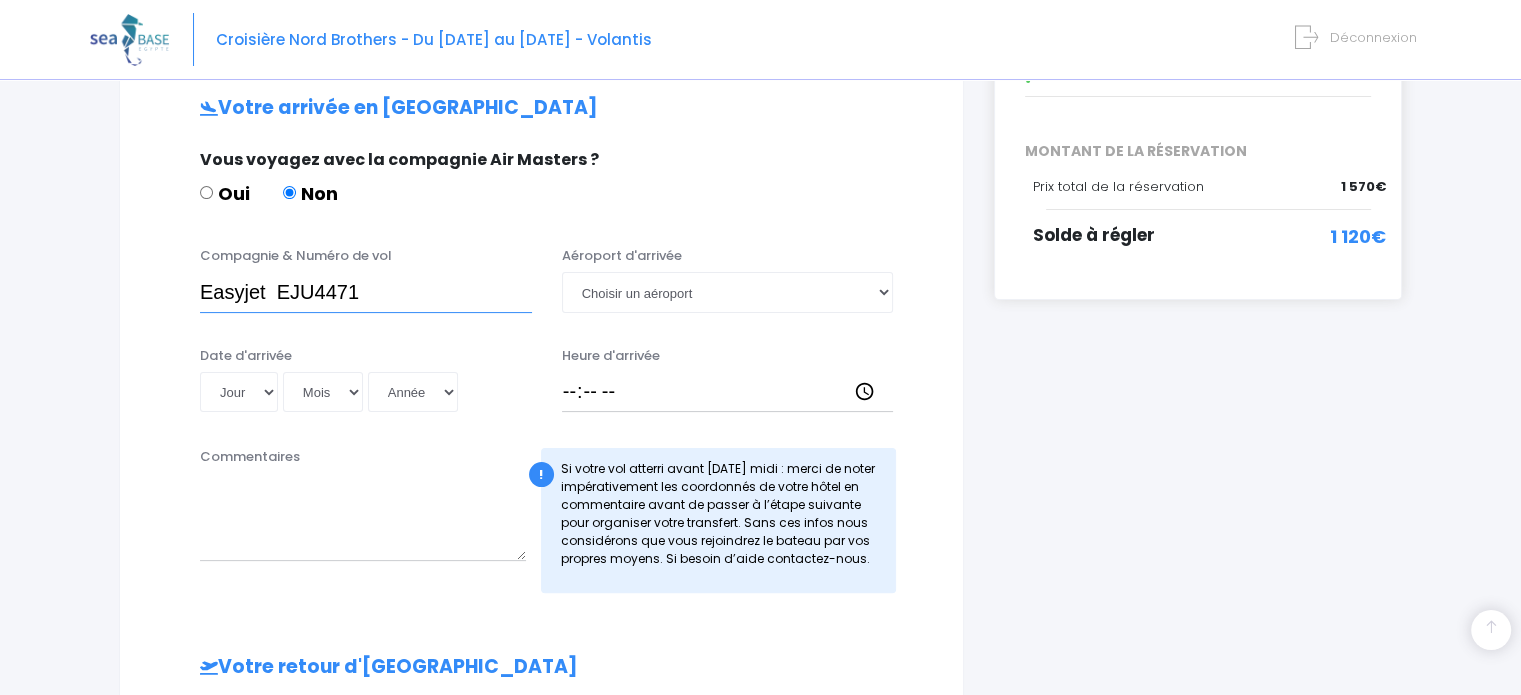 type on "Easyjet  EJU4471" 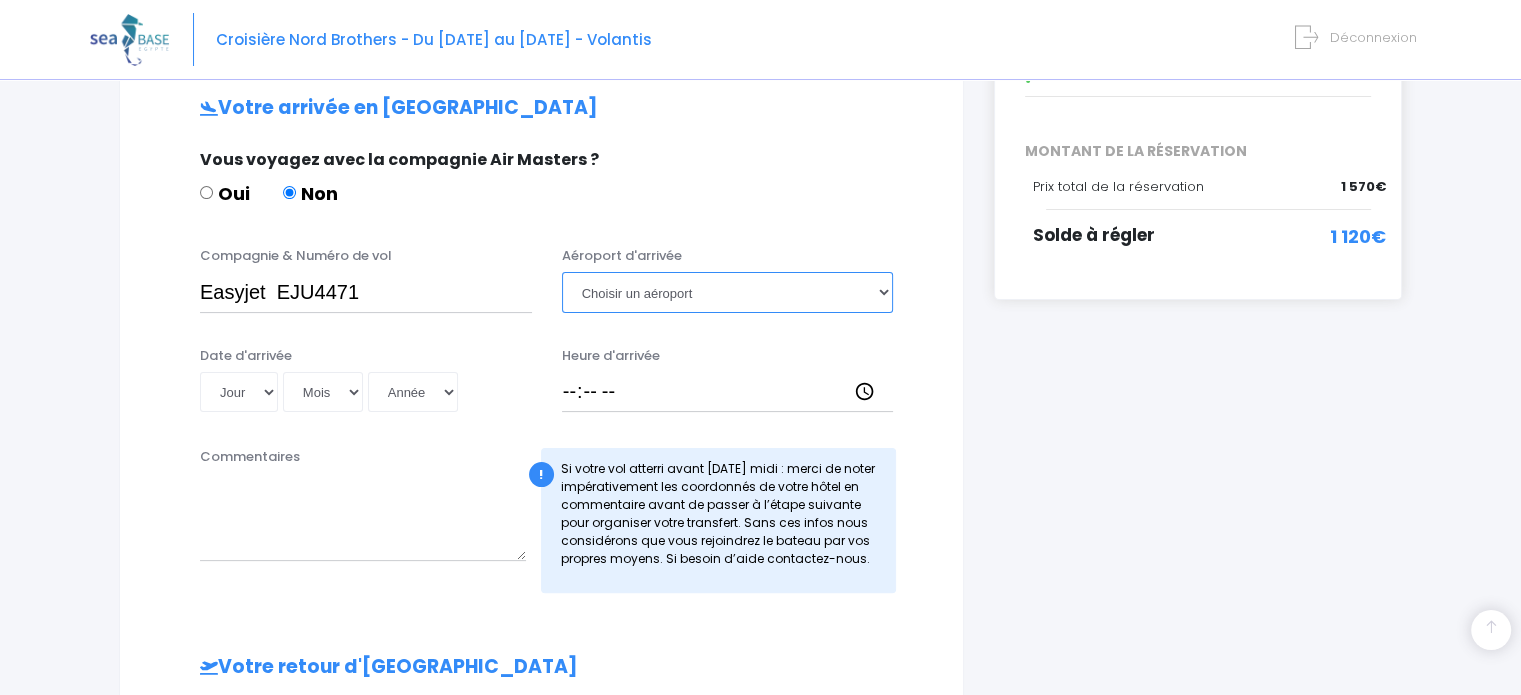 click on "Choisir un aéroport
Hurghada
Marsa Alam" at bounding box center [728, 292] 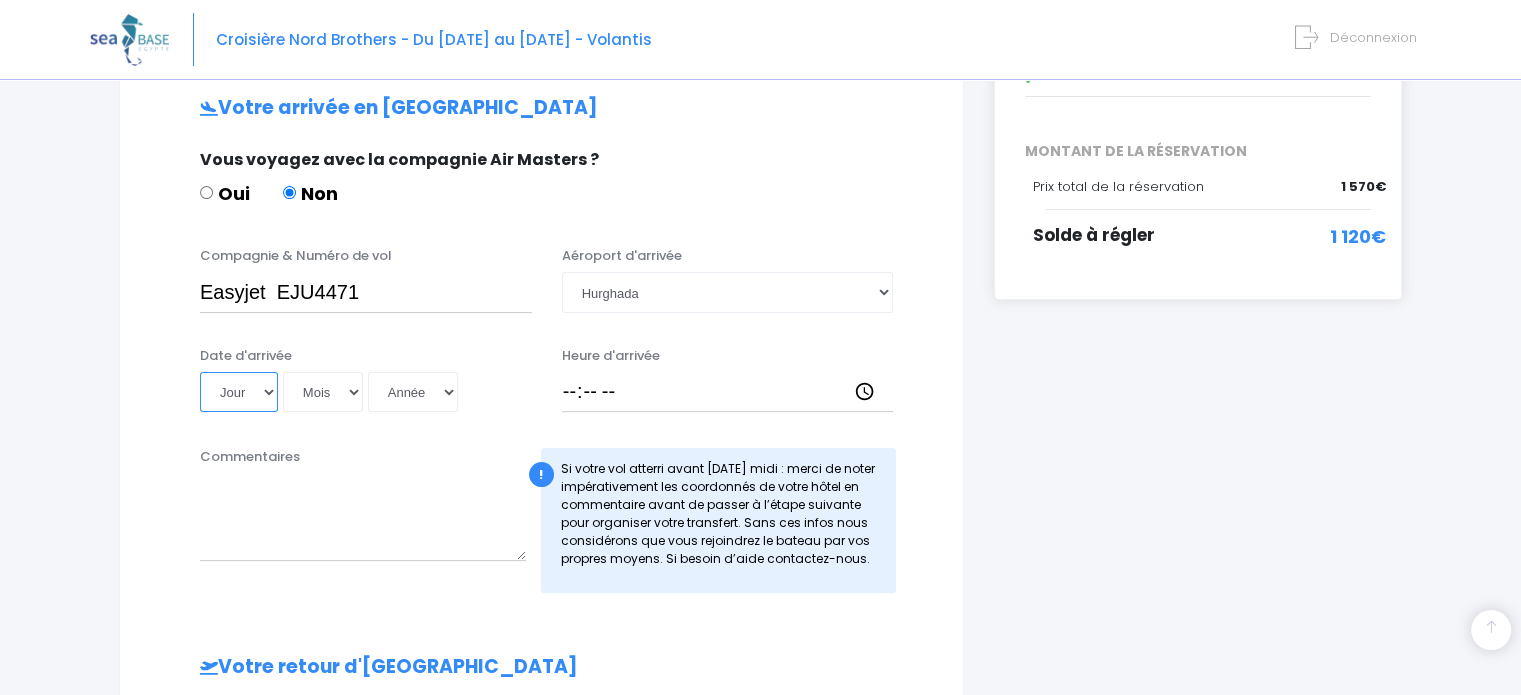 click on "Jour 01 02 03 04 05 06 07 08 09 10 11 12 13 14 15 16 17 18 19 20 21 22 23 24 25 26 27 28 29 30 31" at bounding box center [239, 392] 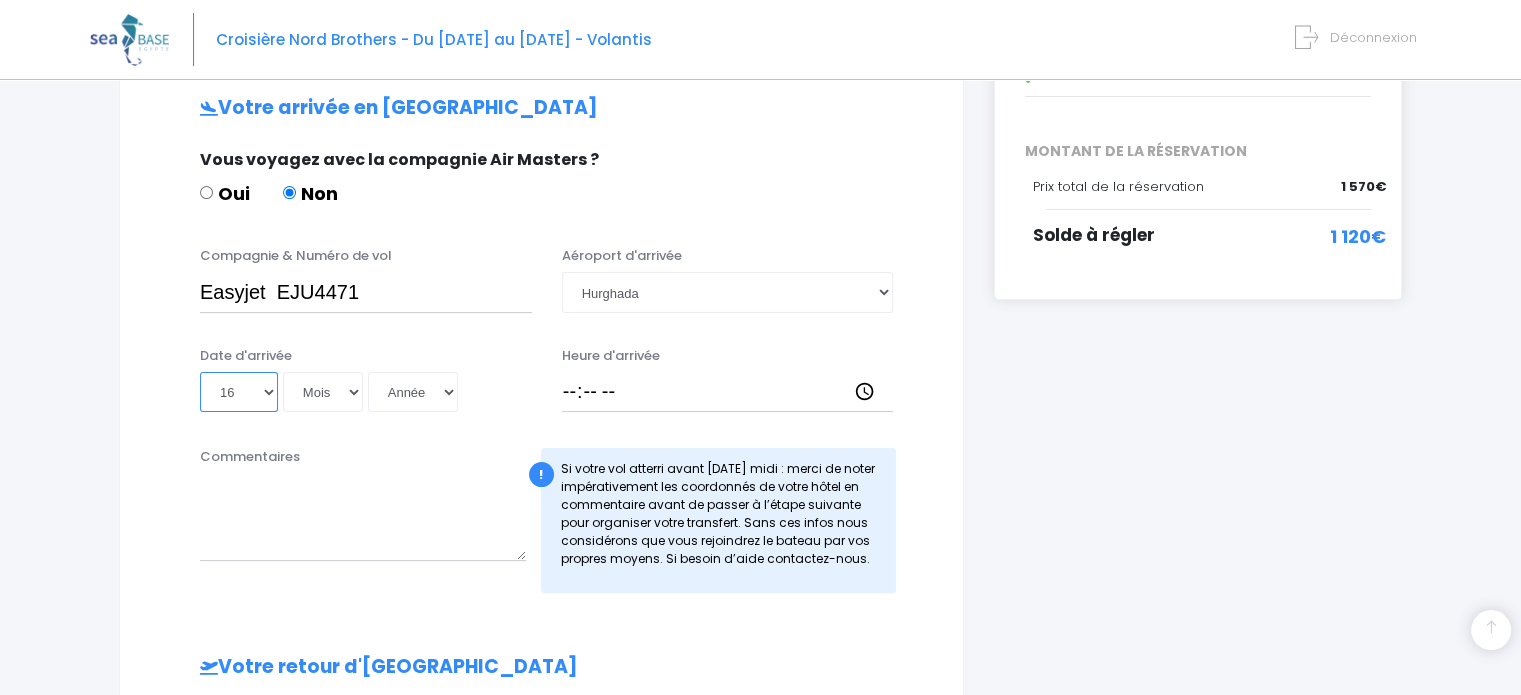 click on "Jour 01 02 03 04 05 06 07 08 09 10 11 12 13 14 15 16 17 18 19 20 21 22 23 24 25 26 27 28 29 30 31" at bounding box center (239, 392) 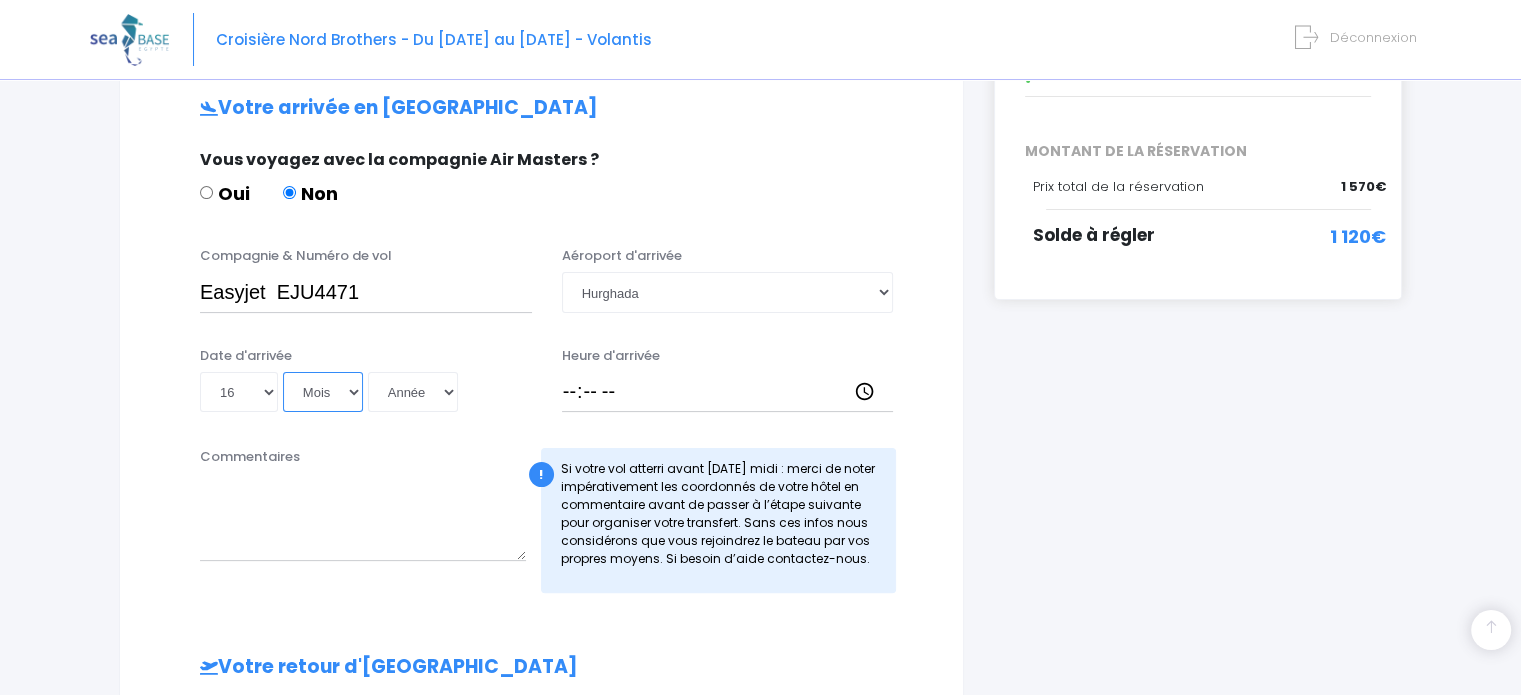 click on "Mois 01 02 03 04 05 06 07 08 09 10 11 12" at bounding box center (323, 392) 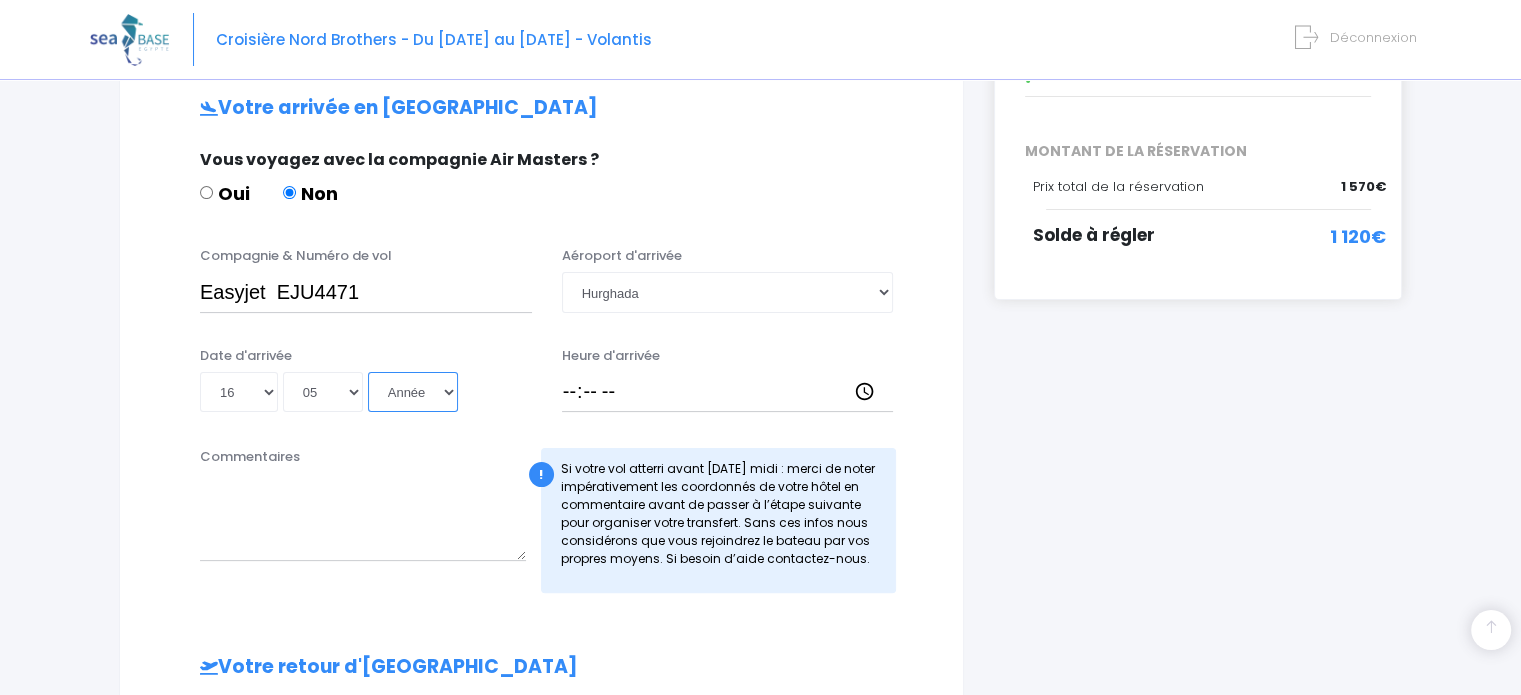 click on "Année 2045 2044 2043 2042 2041 2040 2039 2038 2037 2036 2035 2034 2033 2032 2031 2030 2029 2028 2027 2026 2025 2024 2023 2022 2021 2020 2019 2018 2017 2016 2015 2014 2013 2012 2011 2010 2009 2008 2007 2006 2005 2004 2003 2002 2001 2000 1999 1998 1997 1996 1995 1994 1993 1992 1991 1990 1989 1988 1987 1986 1985 1984 1983 1982 1981 1980 1979 1978 1977 1976 1975 1974 1973 1972 1971 1970 1969 1968 1967 1966 1965 1964 1963 1962 1961 1960 1959 1958 1957 1956 1955 1954 1953 1952 1951 1950 1949 1948 1947 1946 1945 1944 1943 1942 1941 1940 1939 1938 1937 1936 1935 1934 1933 1932 1931 1930 1929 1928 1927 1926 1925 1924 1923 1922 1921 1920 1919 1918 1917 1916 1915 1914 1913 1912 1911 1910 1909 1908 1907 1906 1905 1904 1903 1902 1901 1900" at bounding box center [413, 392] 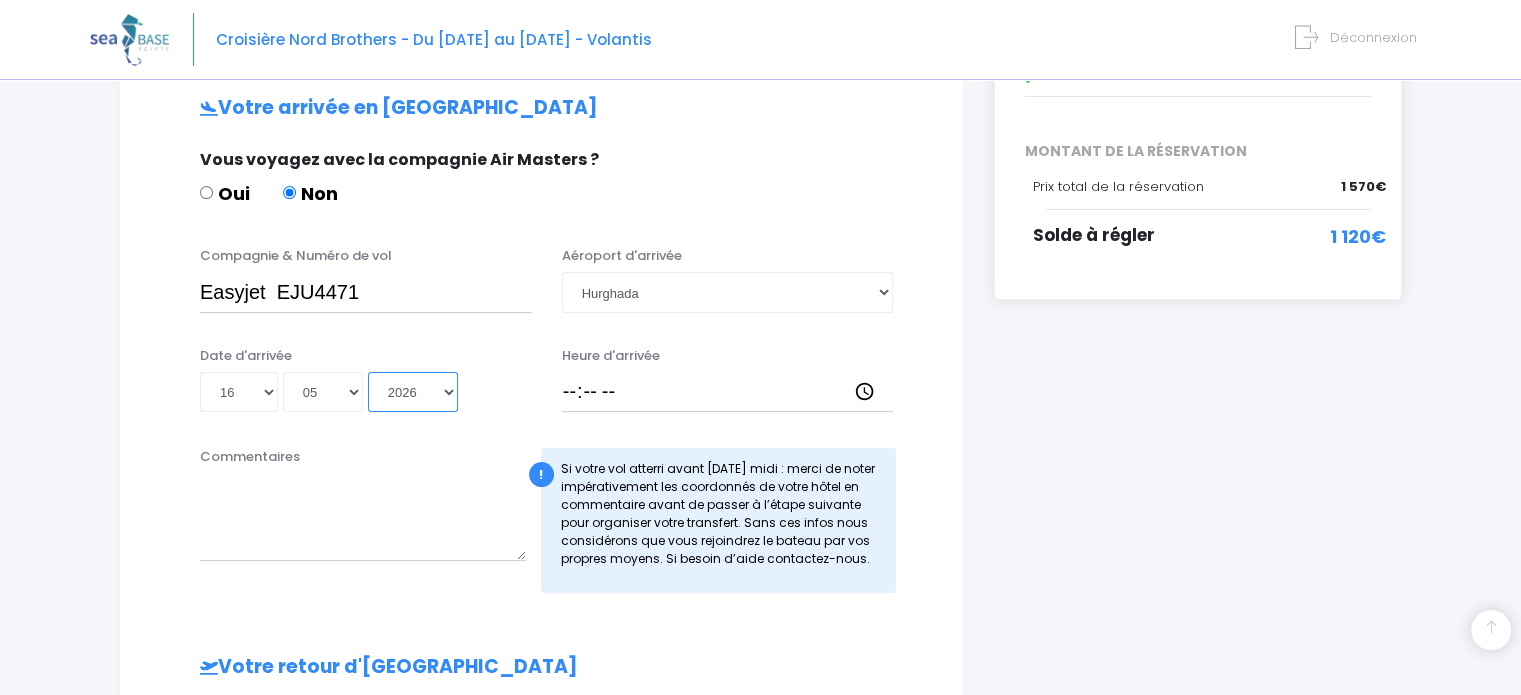 click on "Année 2045 2044 2043 2042 2041 2040 2039 2038 2037 2036 2035 2034 2033 2032 2031 2030 2029 2028 2027 2026 2025 2024 2023 2022 2021 2020 2019 2018 2017 2016 2015 2014 2013 2012 2011 2010 2009 2008 2007 2006 2005 2004 2003 2002 2001 2000 1999 1998 1997 1996 1995 1994 1993 1992 1991 1990 1989 1988 1987 1986 1985 1984 1983 1982 1981 1980 1979 1978 1977 1976 1975 1974 1973 1972 1971 1970 1969 1968 1967 1966 1965 1964 1963 1962 1961 1960 1959 1958 1957 1956 1955 1954 1953 1952 1951 1950 1949 1948 1947 1946 1945 1944 1943 1942 1941 1940 1939 1938 1937 1936 1935 1934 1933 1932 1931 1930 1929 1928 1927 1926 1925 1924 1923 1922 1921 1920 1919 1918 1917 1916 1915 1914 1913 1912 1911 1910 1909 1908 1907 1906 1905 1904 1903 1902 1901 1900" at bounding box center (413, 392) 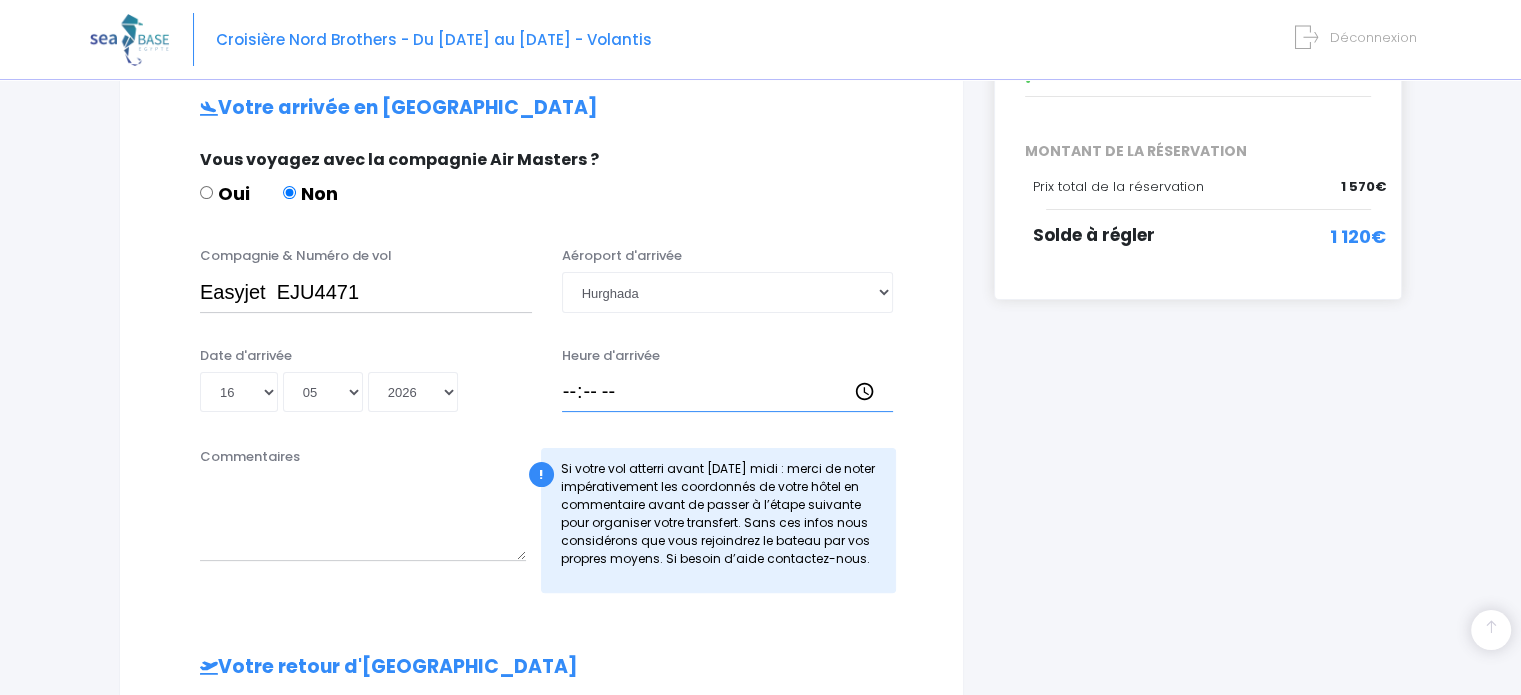 click on "Heure d'arrivée" at bounding box center (728, 392) 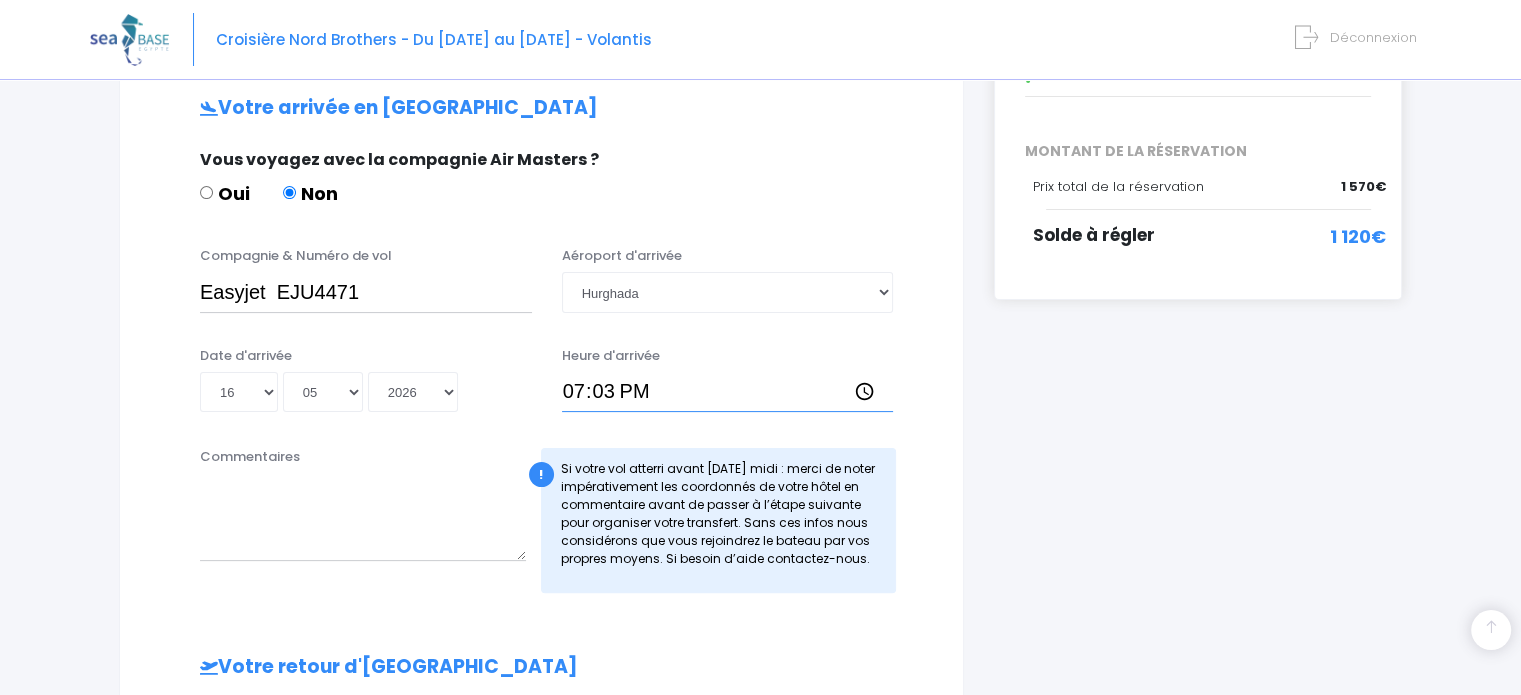 type on "19:30" 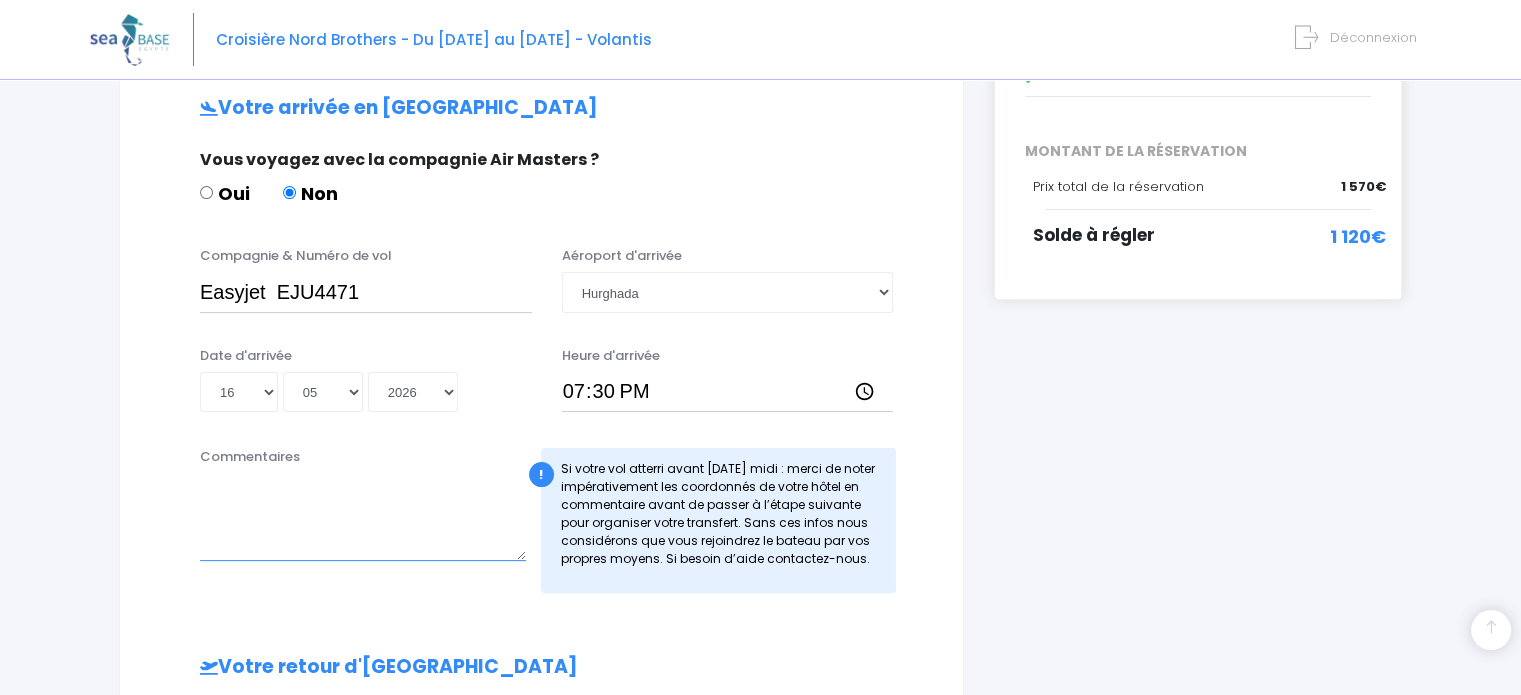 click on "Commentaires" at bounding box center [363, 517] 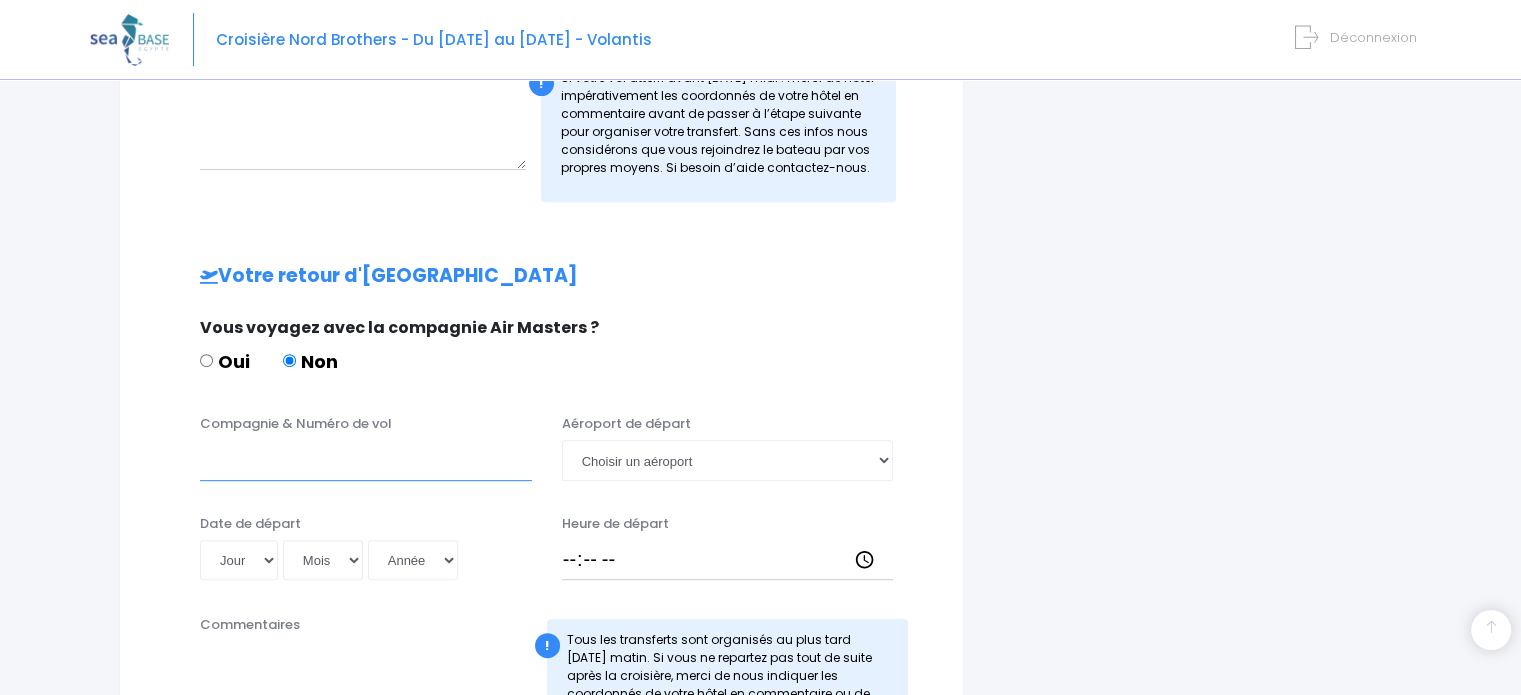 click on "Compagnie & Numéro de vol" at bounding box center [366, 460] 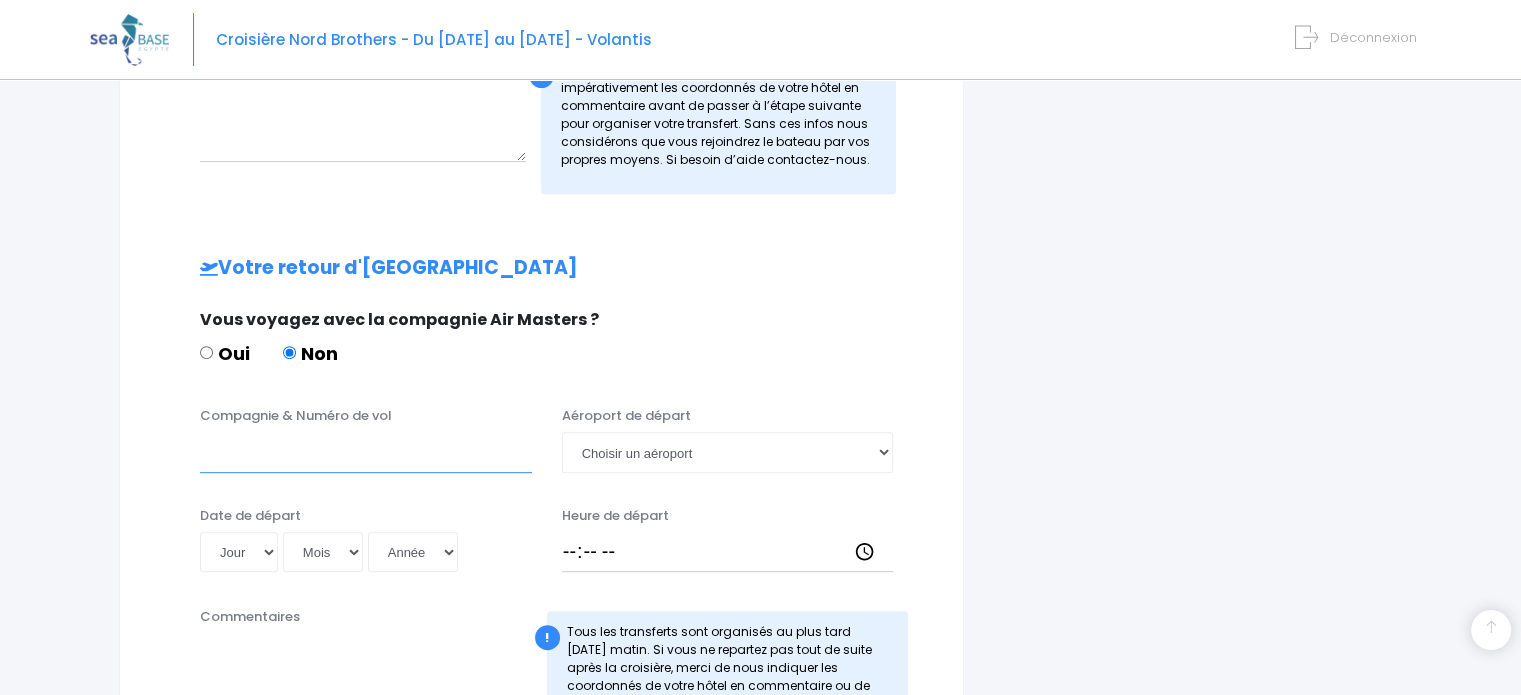 scroll, scrollTop: 799, scrollLeft: 0, axis: vertical 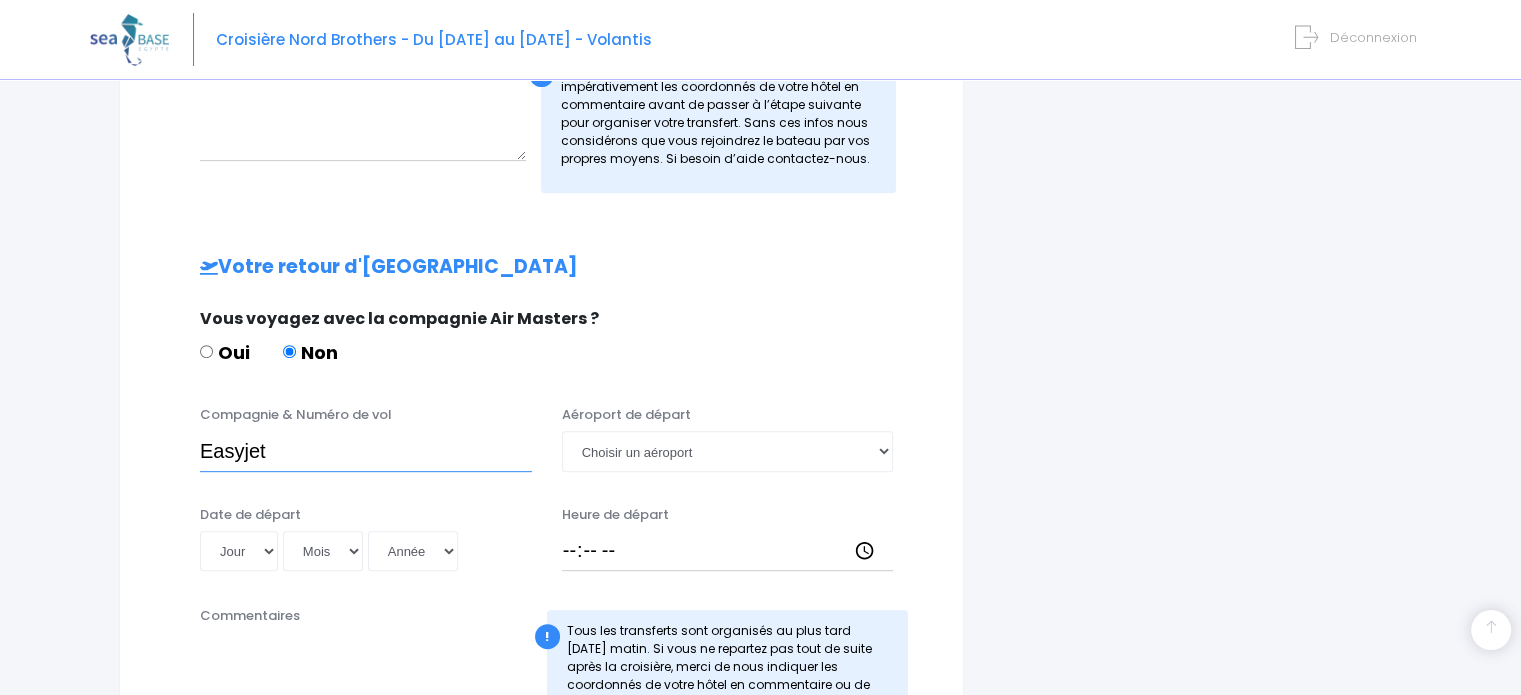 paste on "EJU4472" 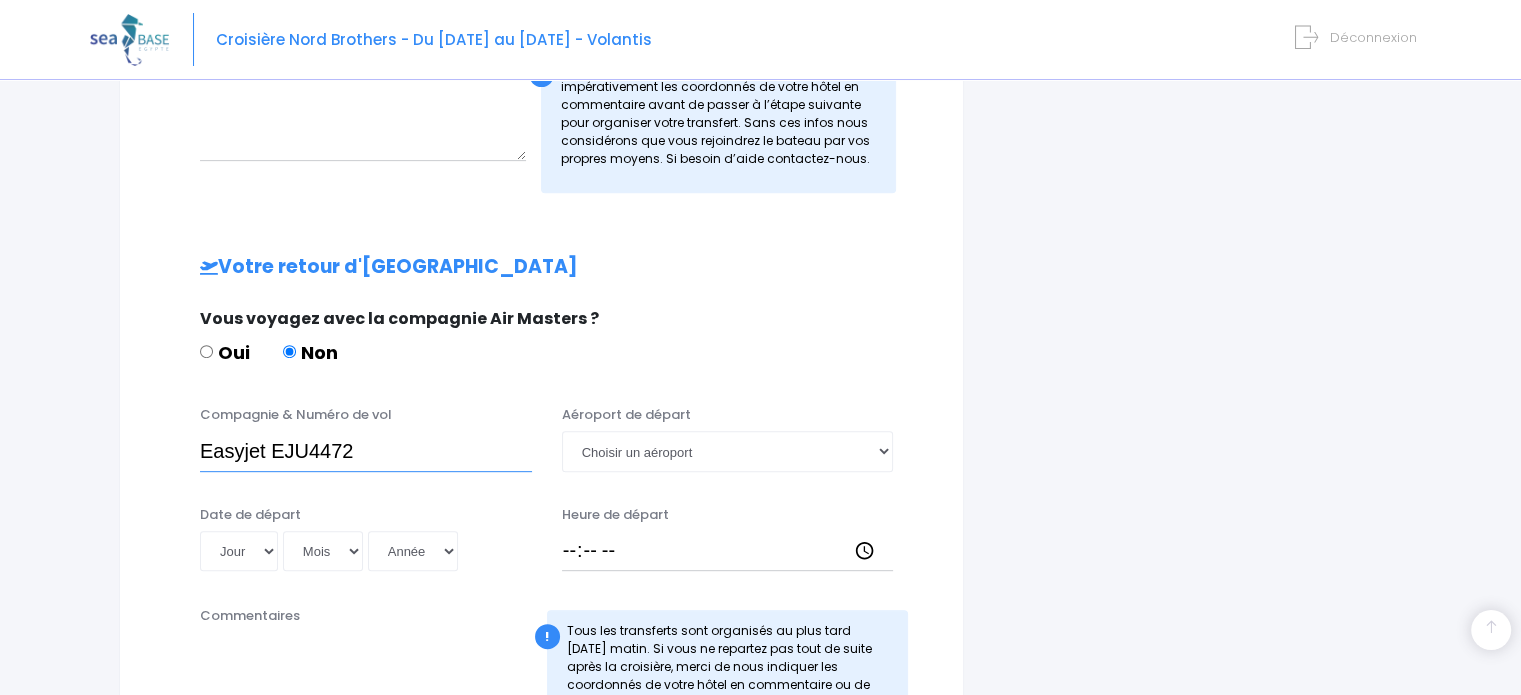 type on "Easyjet EJU4472" 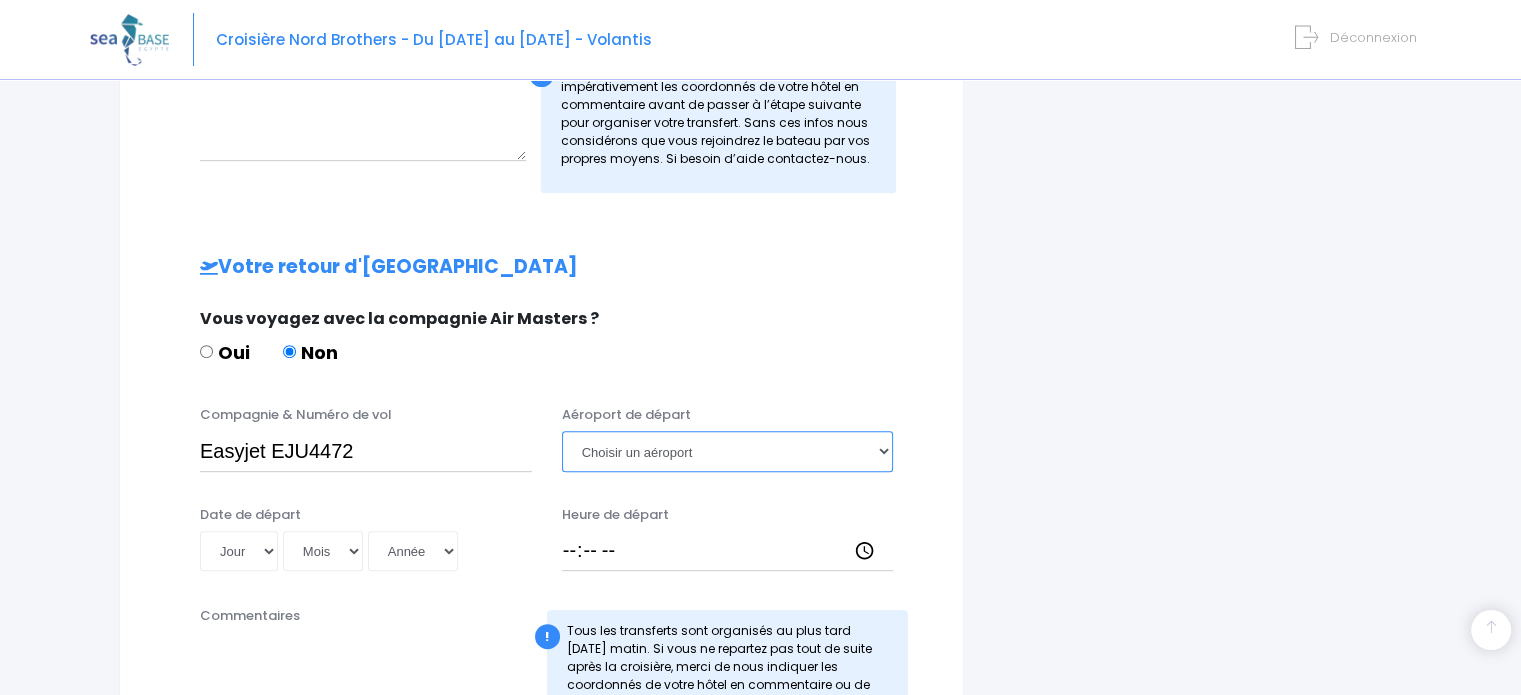 click on "Choisir un aéroport
Hurghada
Marsa Alam" at bounding box center (728, 451) 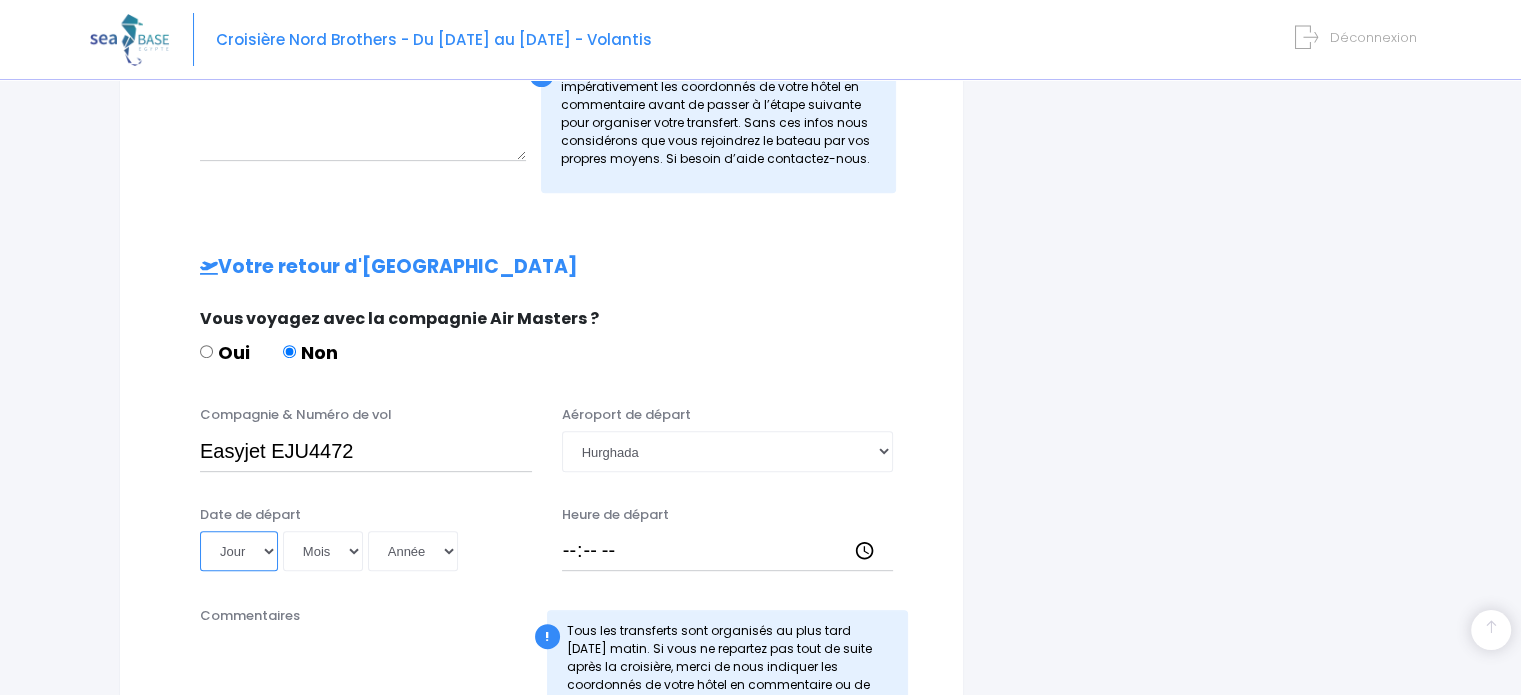click on "Jour 01 02 03 04 05 06 07 08 09 10 11 12 13 14 15 16 17 18 19 20 21 22 23 24 25 26 27 28 29 30 31" at bounding box center (239, 551) 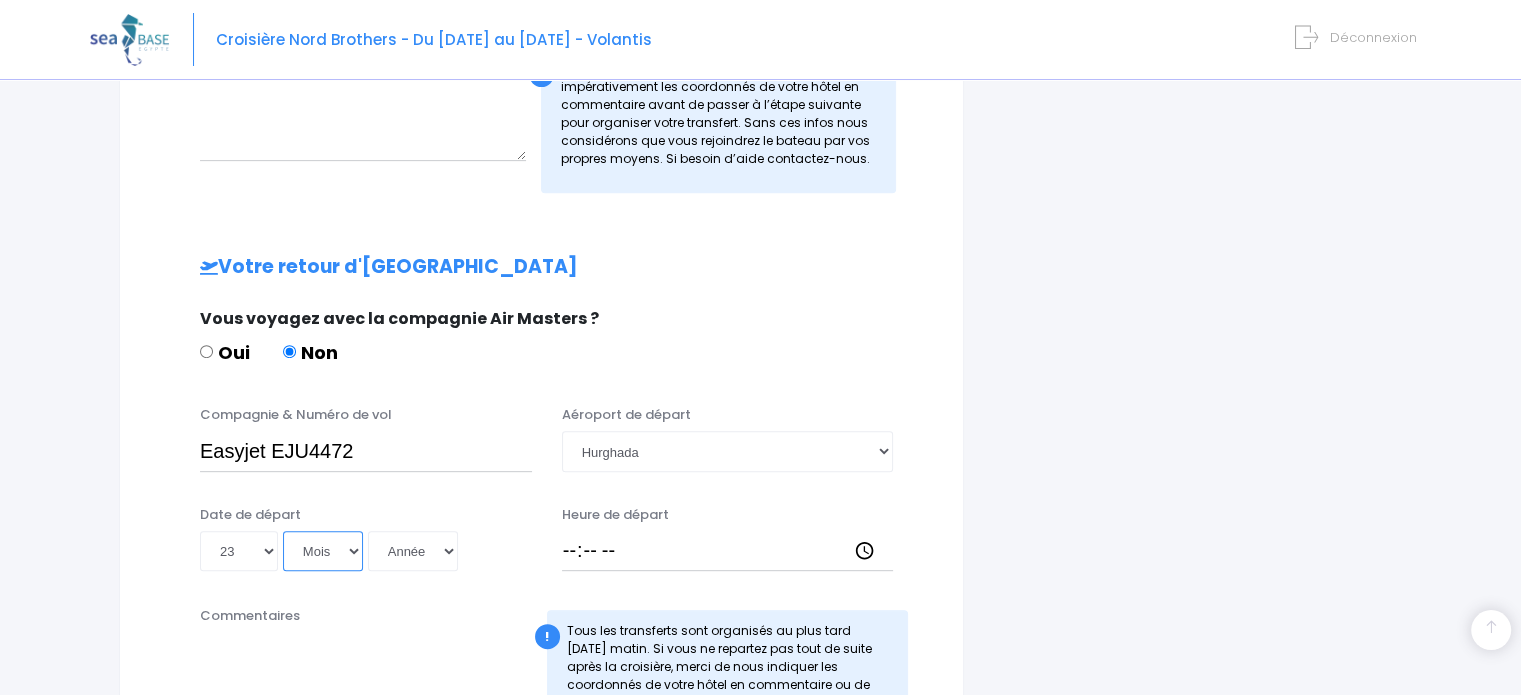 click on "Mois 01 02 03 04 05 06 07 08 09 10 11 12" at bounding box center [323, 551] 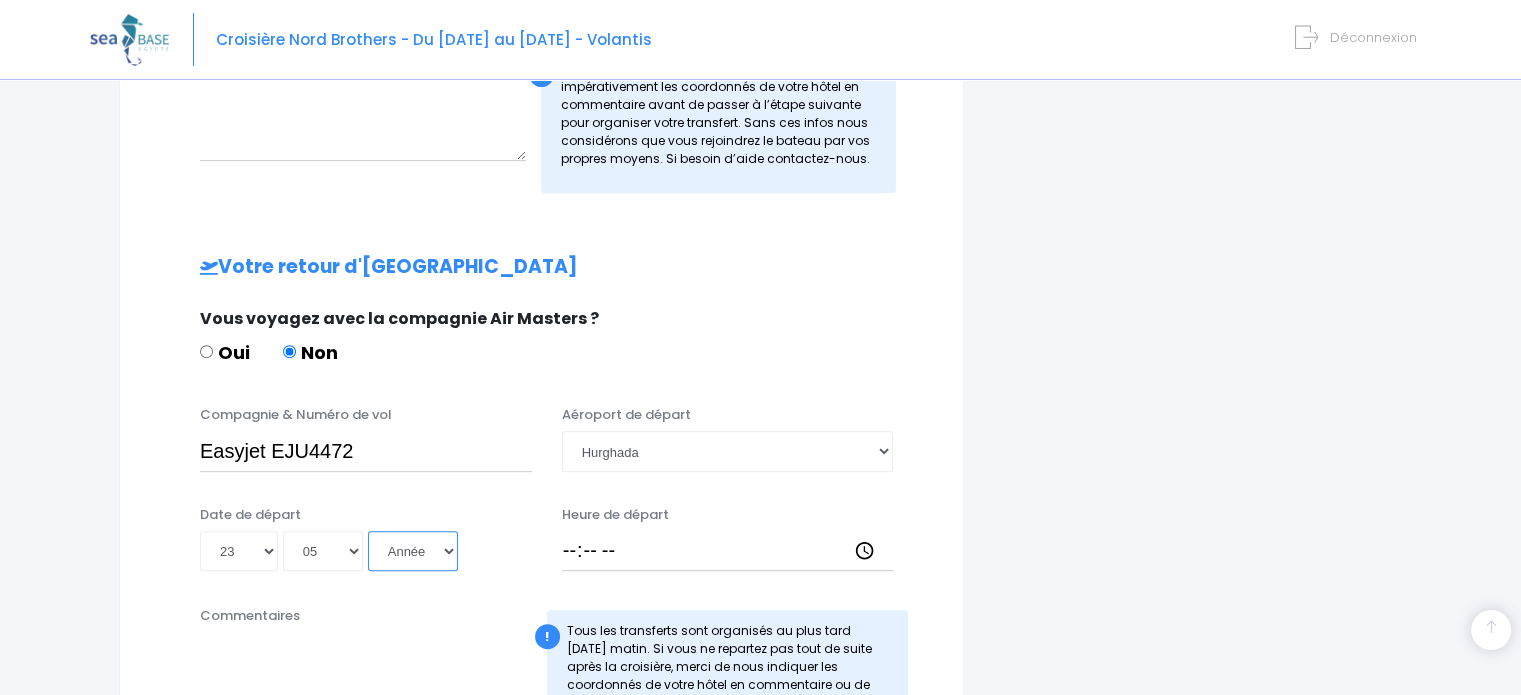click on "Année 2045 2044 2043 2042 2041 2040 2039 2038 2037 2036 2035 2034 2033 2032 2031 2030 2029 2028 2027 2026 2025 2024 2023 2022 2021 2020 2019 2018 2017 2016 2015 2014 2013 2012 2011 2010 2009 2008 2007 2006 2005 2004 2003 2002 2001 2000 1999 1998 1997 1996 1995 1994 1993 1992 1991 1990 1989 1988 1987 1986 1985 1984 1983 1982 1981 1980 1979 1978 1977 1976 1975 1974 1973 1972 1971 1970 1969 1968 1967 1966 1965 1964 1963 1962 1961 1960 1959 1958 1957 1956 1955 1954 1953 1952 1951 1950 1949 1948 1947 1946 1945 1944 1943 1942 1941 1940 1939 1938 1937 1936 1935 1934 1933 1932 1931 1930 1929 1928 1927 1926 1925 1924 1923 1922 1921 1920 1919 1918 1917 1916 1915 1914 1913 1912 1911 1910 1909 1908 1907 1906 1905 1904 1903 1902 1901 1900" at bounding box center [413, 551] 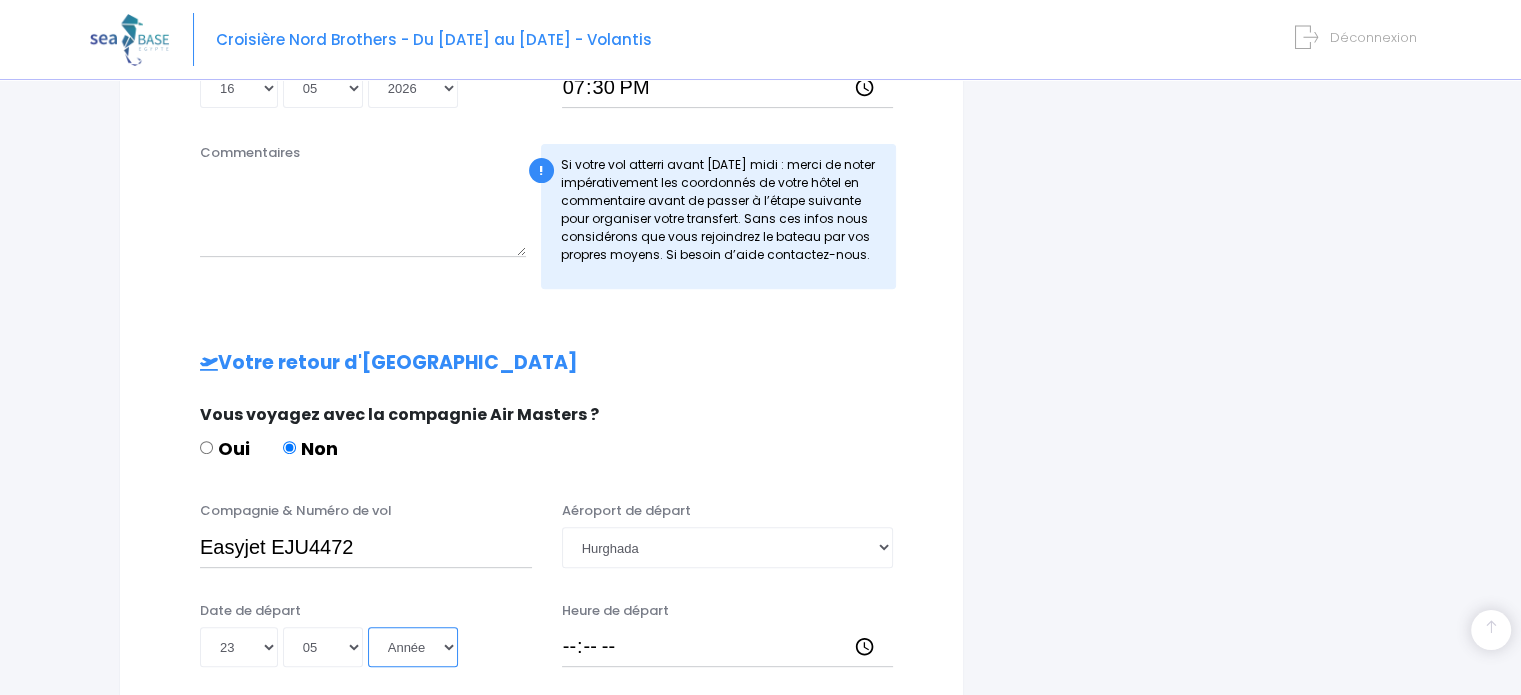 drag, startPoint x: 423, startPoint y: 652, endPoint x: 424, endPoint y: 608, distance: 44.011364 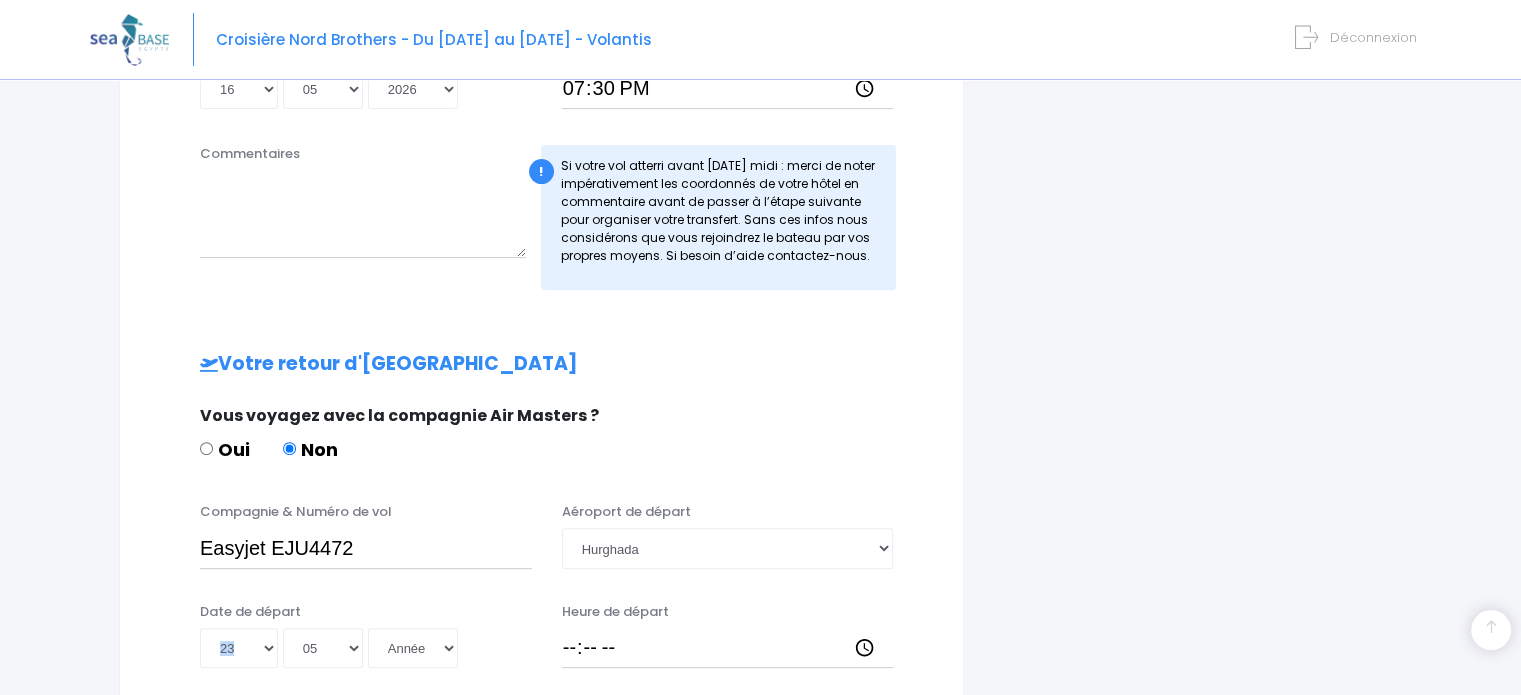 drag, startPoint x: 414, startPoint y: 623, endPoint x: 421, endPoint y: 635, distance: 13.892444 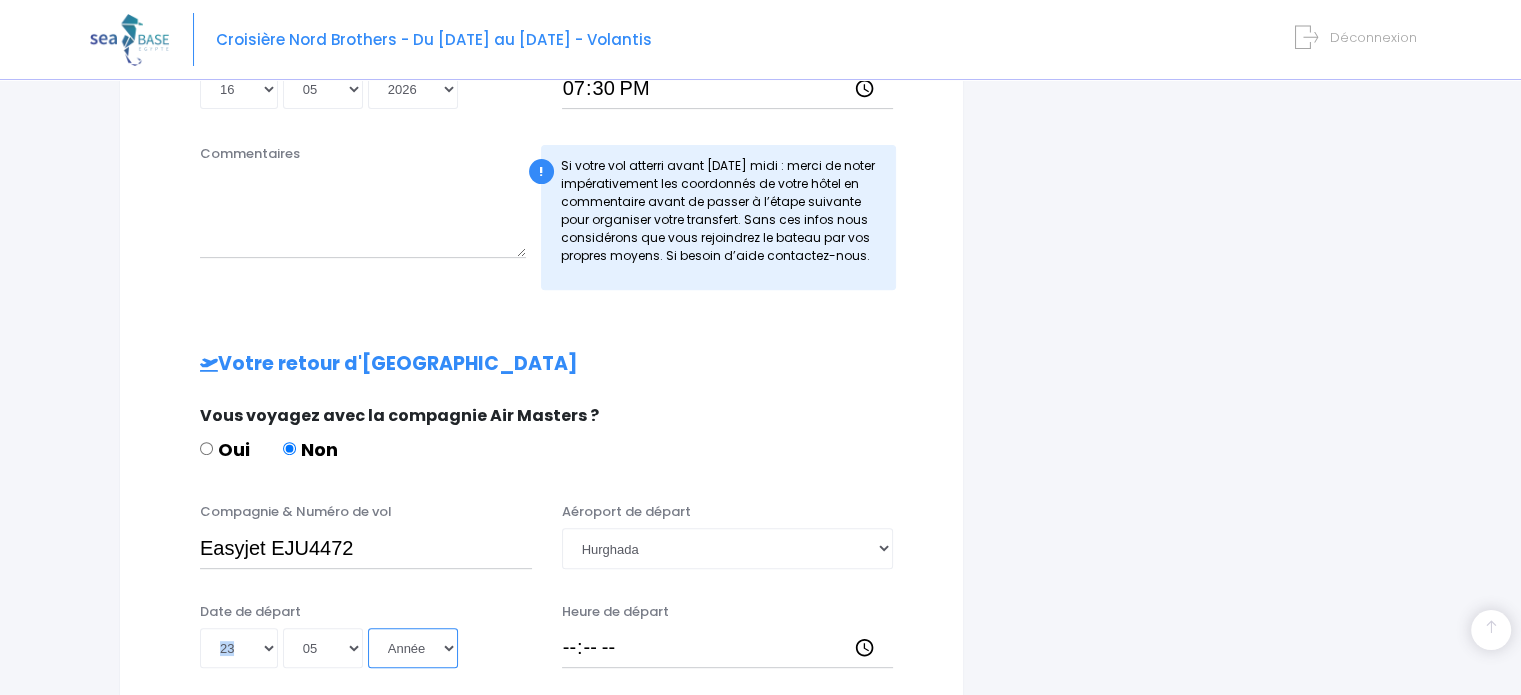 click on "Année 2045 2044 2043 2042 2041 2040 2039 2038 2037 2036 2035 2034 2033 2032 2031 2030 2029 2028 2027 2026 2025 2024 2023 2022 2021 2020 2019 2018 2017 2016 2015 2014 2013 2012 2011 2010 2009 2008 2007 2006 2005 2004 2003 2002 2001 2000 1999 1998 1997 1996 1995 1994 1993 1992 1991 1990 1989 1988 1987 1986 1985 1984 1983 1982 1981 1980 1979 1978 1977 1976 1975 1974 1973 1972 1971 1970 1969 1968 1967 1966 1965 1964 1963 1962 1961 1960 1959 1958 1957 1956 1955 1954 1953 1952 1951 1950 1949 1948 1947 1946 1945 1944 1943 1942 1941 1940 1939 1938 1937 1936 1935 1934 1933 1932 1931 1930 1929 1928 1927 1926 1925 1924 1923 1922 1921 1920 1919 1918 1917 1916 1915 1914 1913 1912 1911 1910 1909 1908 1907 1906 1905 1904 1903 1902 1901 1900" at bounding box center [413, 648] 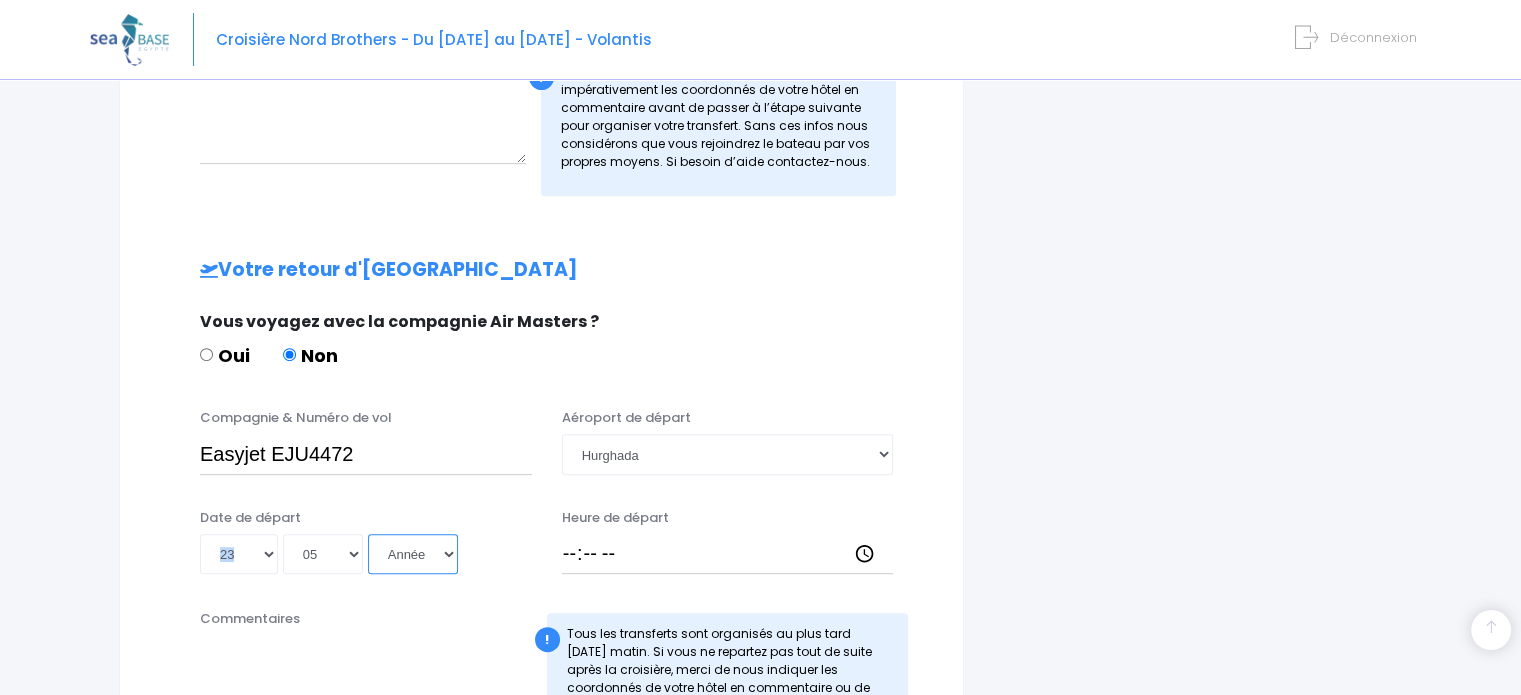 click on "Année 2045 2044 2043 2042 2041 2040 2039 2038 2037 2036 2035 2034 2033 2032 2031 2030 2029 2028 2027 2026 2025 2024 2023 2022 2021 2020 2019 2018 2017 2016 2015 2014 2013 2012 2011 2010 2009 2008 2007 2006 2005 2004 2003 2002 2001 2000 1999 1998 1997 1996 1995 1994 1993 1992 1991 1990 1989 1988 1987 1986 1985 1984 1983 1982 1981 1980 1979 1978 1977 1976 1975 1974 1973 1972 1971 1970 1969 1968 1967 1966 1965 1964 1963 1962 1961 1960 1959 1958 1957 1956 1955 1954 1953 1952 1951 1950 1949 1948 1947 1946 1945 1944 1943 1942 1941 1940 1939 1938 1937 1936 1935 1934 1933 1932 1931 1930 1929 1928 1927 1926 1925 1924 1923 1922 1921 1920 1919 1918 1917 1916 1915 1914 1913 1912 1911 1910 1909 1908 1907 1906 1905 1904 1903 1902 1901 1900" at bounding box center [413, 554] 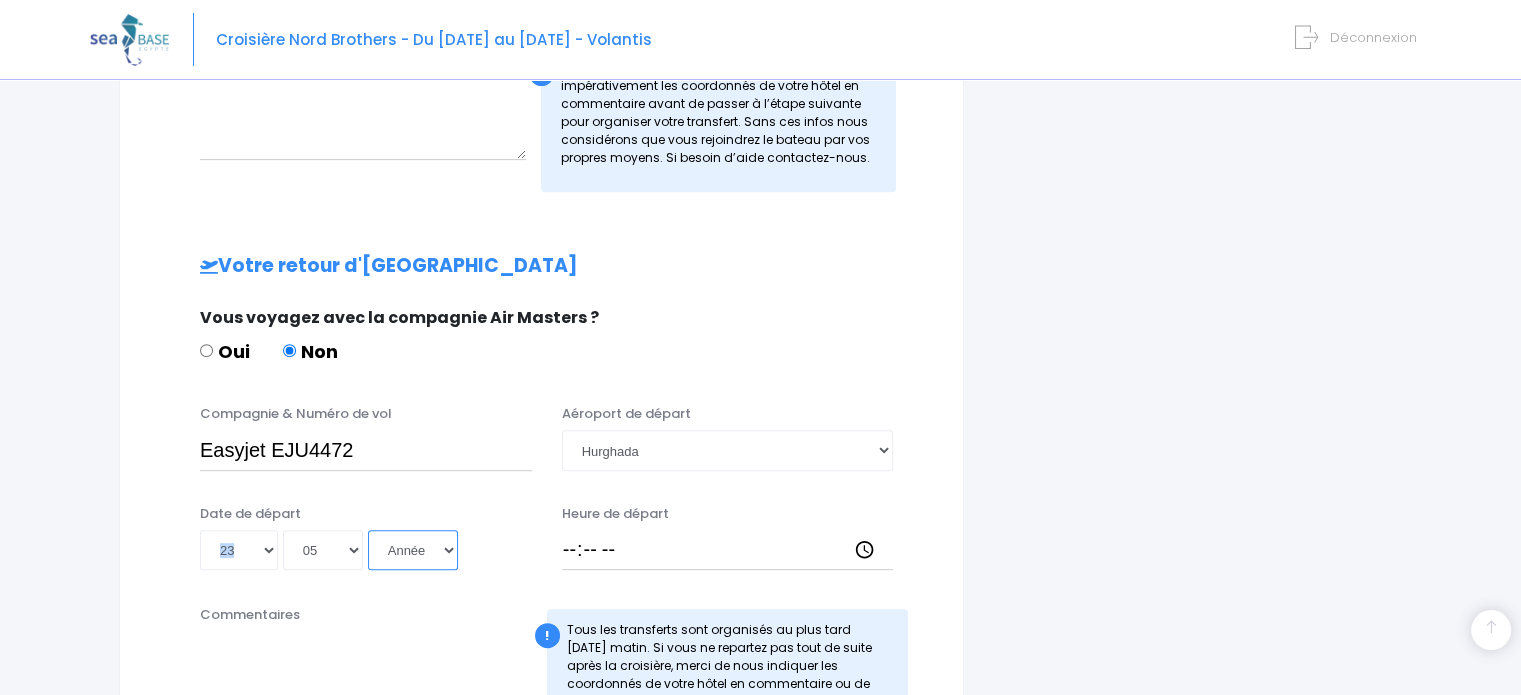 click on "Année 2045 2044 2043 2042 2041 2040 2039 2038 2037 2036 2035 2034 2033 2032 2031 2030 2029 2028 2027 2026 2025 2024 2023 2022 2021 2020 2019 2018 2017 2016 2015 2014 2013 2012 2011 2010 2009 2008 2007 2006 2005 2004 2003 2002 2001 2000 1999 1998 1997 1996 1995 1994 1993 1992 1991 1990 1989 1988 1987 1986 1985 1984 1983 1982 1981 1980 1979 1978 1977 1976 1975 1974 1973 1972 1971 1970 1969 1968 1967 1966 1965 1964 1963 1962 1961 1960 1959 1958 1957 1956 1955 1954 1953 1952 1951 1950 1949 1948 1947 1946 1945 1944 1943 1942 1941 1940 1939 1938 1937 1936 1935 1934 1933 1932 1931 1930 1929 1928 1927 1926 1925 1924 1923 1922 1921 1920 1919 1918 1917 1916 1915 1914 1913 1912 1911 1910 1909 1908 1907 1906 1905 1904 1903 1902 1901 1900" at bounding box center [413, 550] 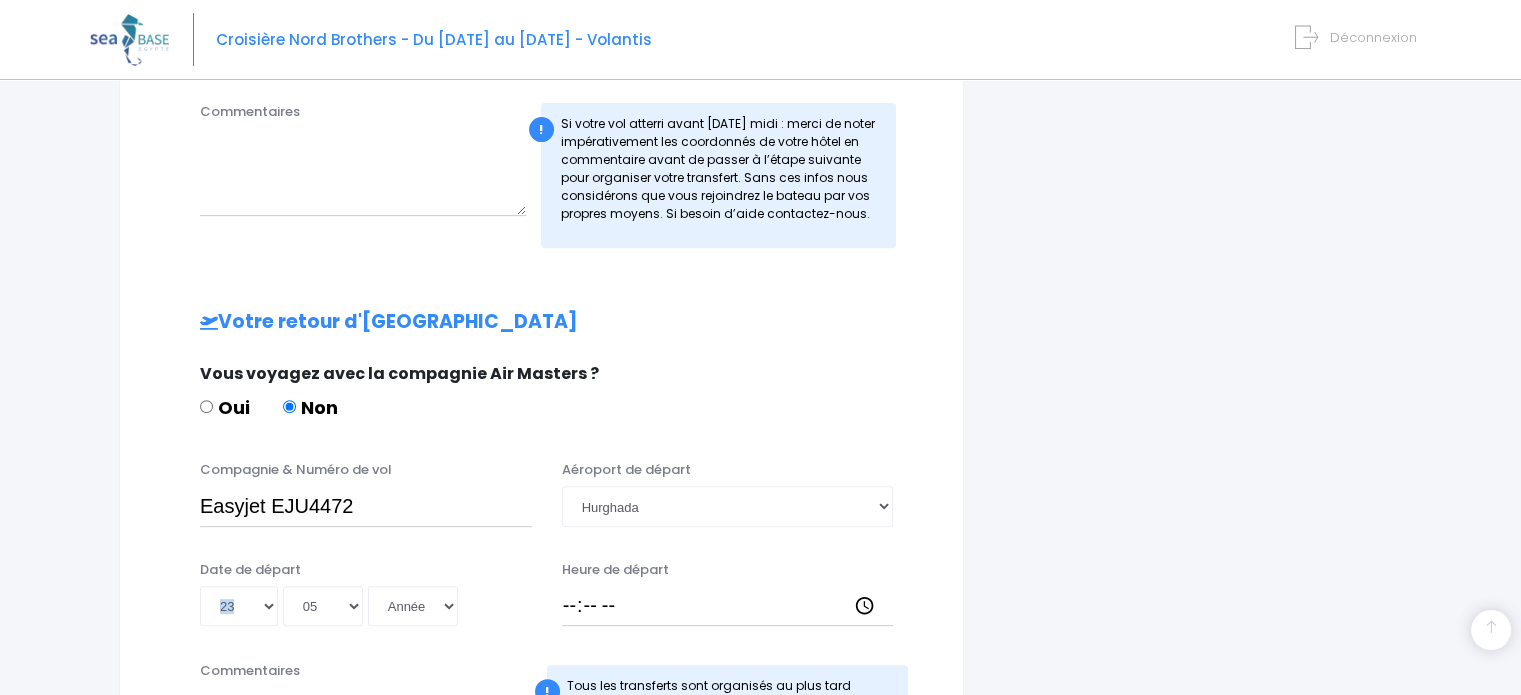 drag, startPoint x: 405, startPoint y: 576, endPoint x: 409, endPoint y: 589, distance: 13.601471 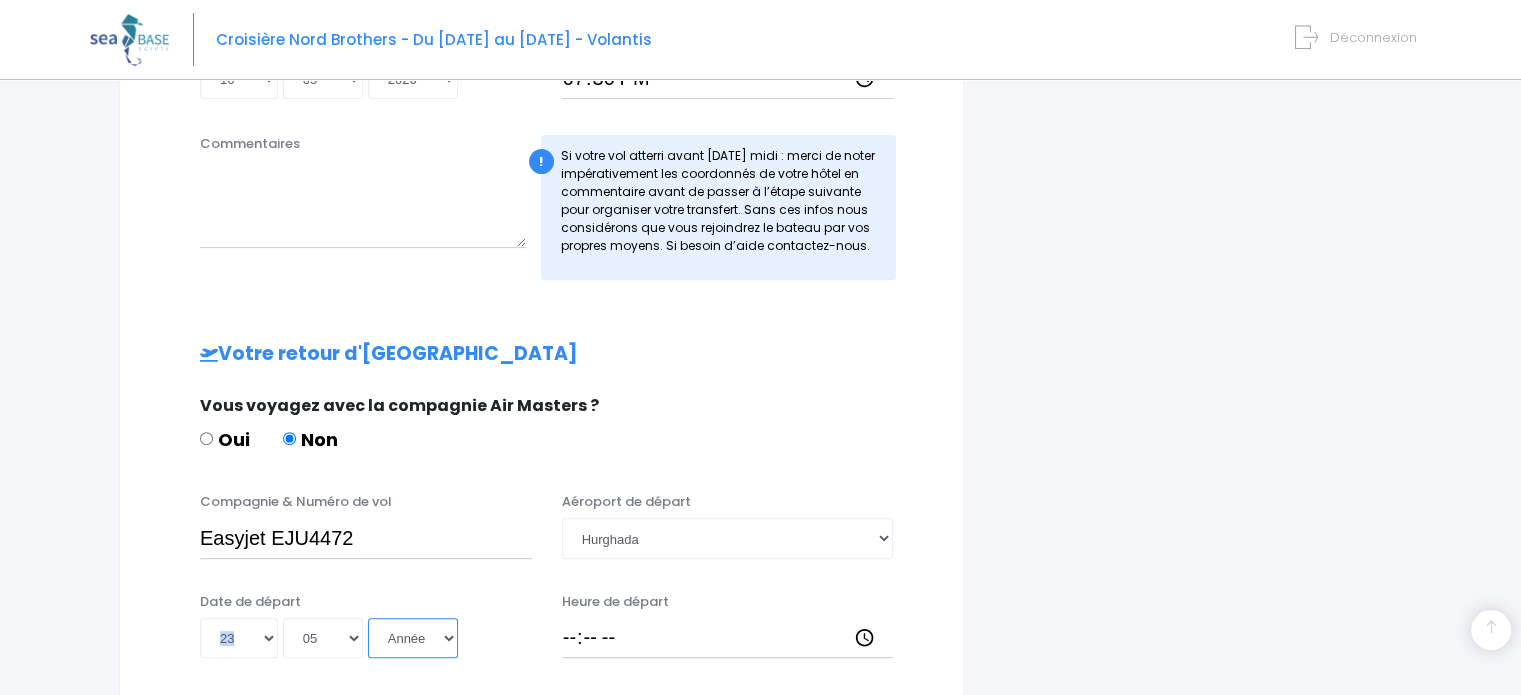 click on "Année 2045 2044 2043 2042 2041 2040 2039 2038 2037 2036 2035 2034 2033 2032 2031 2030 2029 2028 2027 2026 2025 2024 2023 2022 2021 2020 2019 2018 2017 2016 2015 2014 2013 2012 2011 2010 2009 2008 2007 2006 2005 2004 2003 2002 2001 2000 1999 1998 1997 1996 1995 1994 1993 1992 1991 1990 1989 1988 1987 1986 1985 1984 1983 1982 1981 1980 1979 1978 1977 1976 1975 1974 1973 1972 1971 1970 1969 1968 1967 1966 1965 1964 1963 1962 1961 1960 1959 1958 1957 1956 1955 1954 1953 1952 1951 1950 1949 1948 1947 1946 1945 1944 1943 1942 1941 1940 1939 1938 1937 1936 1935 1934 1933 1932 1931 1930 1929 1928 1927 1926 1925 1924 1923 1922 1921 1920 1919 1918 1917 1916 1915 1914 1913 1912 1911 1910 1909 1908 1907 1906 1905 1904 1903 1902 1901 1900" at bounding box center (413, 638) 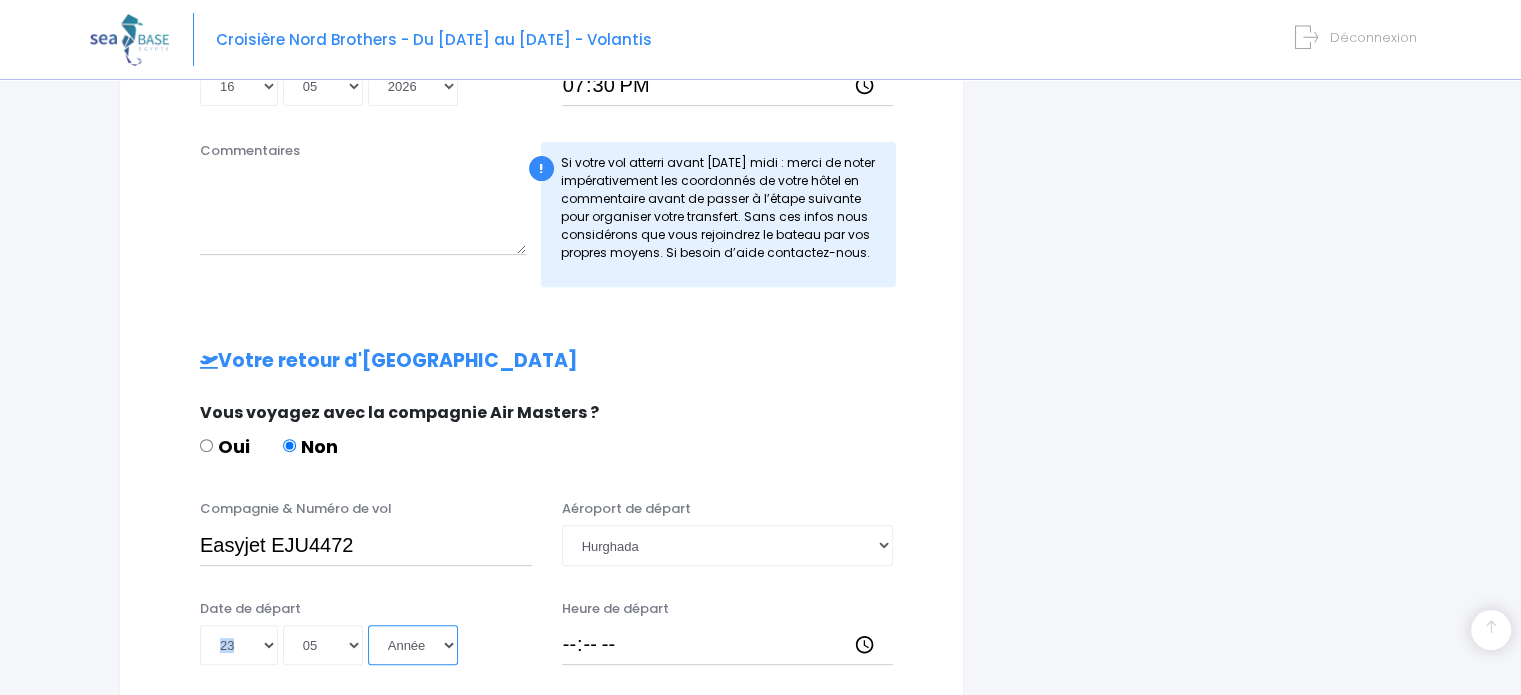 click on "Année 2045 2044 2043 2042 2041 2040 2039 2038 2037 2036 2035 2034 2033 2032 2031 2030 2029 2028 2027 2026 2025 2024 2023 2022 2021 2020 2019 2018 2017 2016 2015 2014 2013 2012 2011 2010 2009 2008 2007 2006 2005 2004 2003 2002 2001 2000 1999 1998 1997 1996 1995 1994 1993 1992 1991 1990 1989 1988 1987 1986 1985 1984 1983 1982 1981 1980 1979 1978 1977 1976 1975 1974 1973 1972 1971 1970 1969 1968 1967 1966 1965 1964 1963 1962 1961 1960 1959 1958 1957 1956 1955 1954 1953 1952 1951 1950 1949 1948 1947 1946 1945 1944 1943 1942 1941 1940 1939 1938 1937 1936 1935 1934 1933 1932 1931 1930 1929 1928 1927 1926 1925 1924 1923 1922 1921 1920 1919 1918 1917 1916 1915 1914 1913 1912 1911 1910 1909 1908 1907 1906 1905 1904 1903 1902 1901 1900" at bounding box center [413, 645] 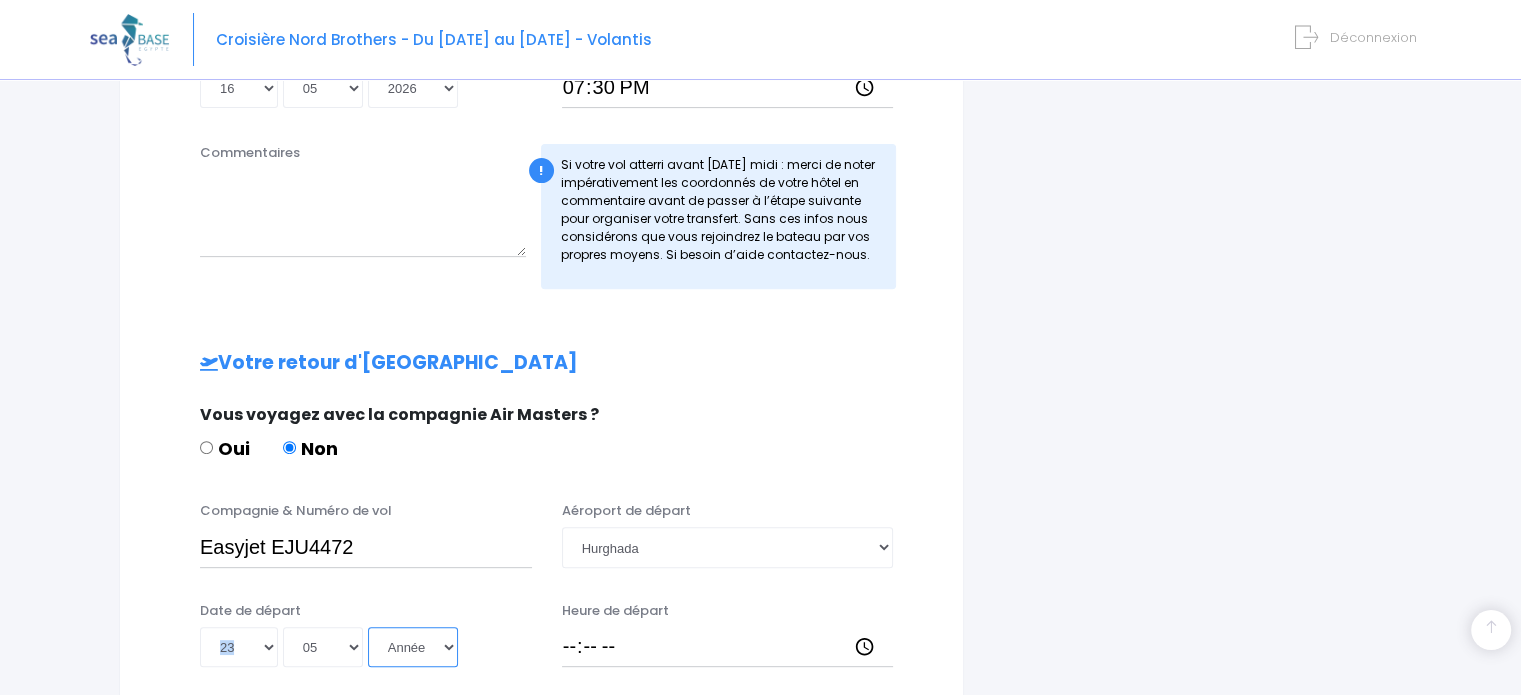 scroll, scrollTop: 702, scrollLeft: 0, axis: vertical 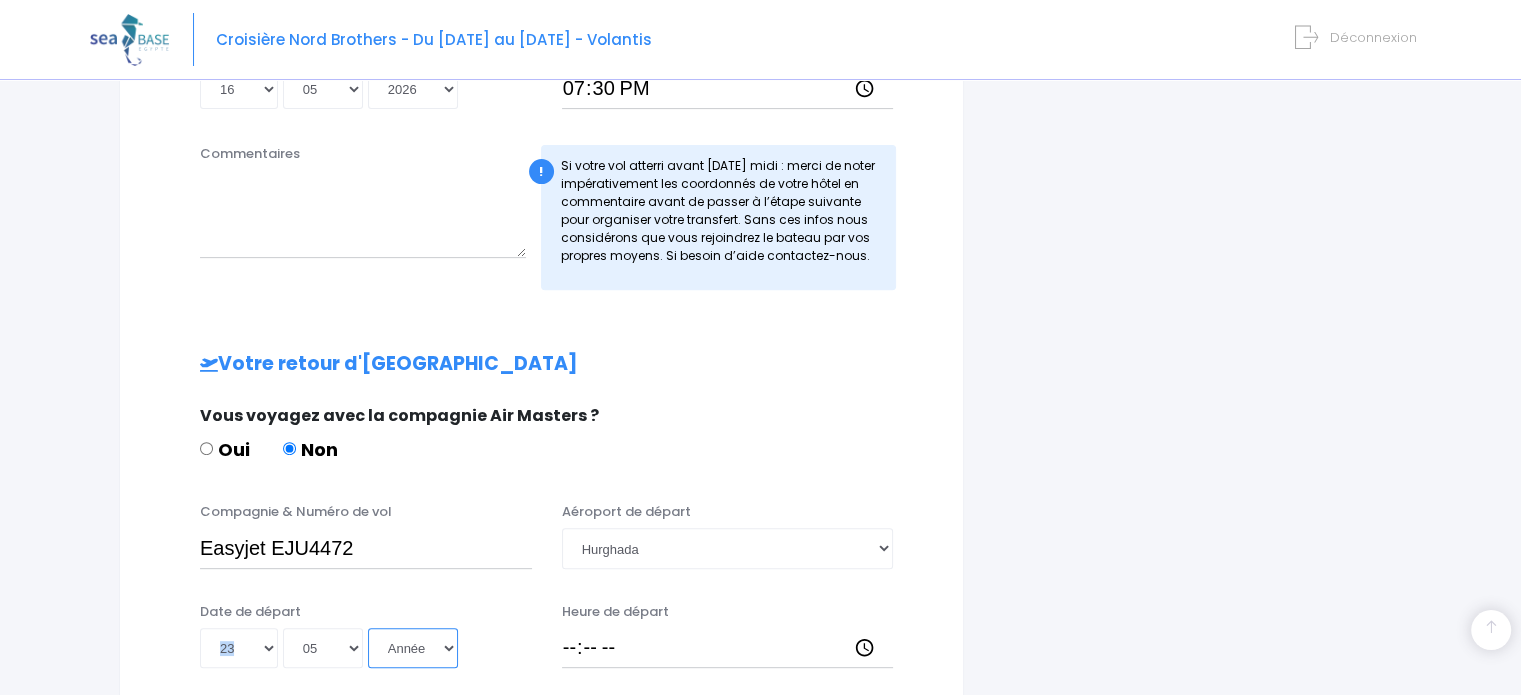 click on "Année 2045 2044 2043 2042 2041 2040 2039 2038 2037 2036 2035 2034 2033 2032 2031 2030 2029 2028 2027 2026 2025 2024 2023 2022 2021 2020 2019 2018 2017 2016 2015 2014 2013 2012 2011 2010 2009 2008 2007 2006 2005 2004 2003 2002 2001 2000 1999 1998 1997 1996 1995 1994 1993 1992 1991 1990 1989 1988 1987 1986 1985 1984 1983 1982 1981 1980 1979 1978 1977 1976 1975 1974 1973 1972 1971 1970 1969 1968 1967 1966 1965 1964 1963 1962 1961 1960 1959 1958 1957 1956 1955 1954 1953 1952 1951 1950 1949 1948 1947 1946 1945 1944 1943 1942 1941 1940 1939 1938 1937 1936 1935 1934 1933 1932 1931 1930 1929 1928 1927 1926 1925 1924 1923 1922 1921 1920 1919 1918 1917 1916 1915 1914 1913 1912 1911 1910 1909 1908 1907 1906 1905 1904 1903 1902 1901 1900" at bounding box center [413, 648] 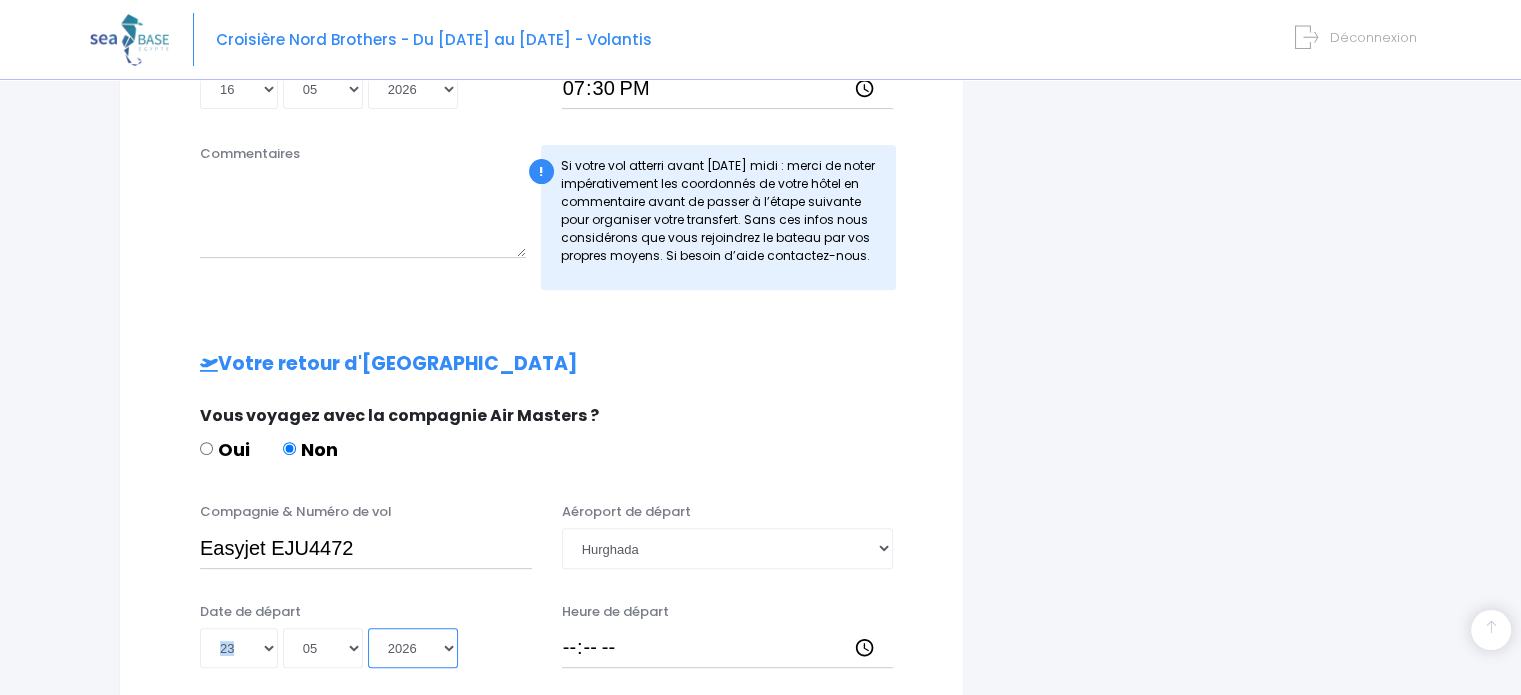 type on "2026-05-23" 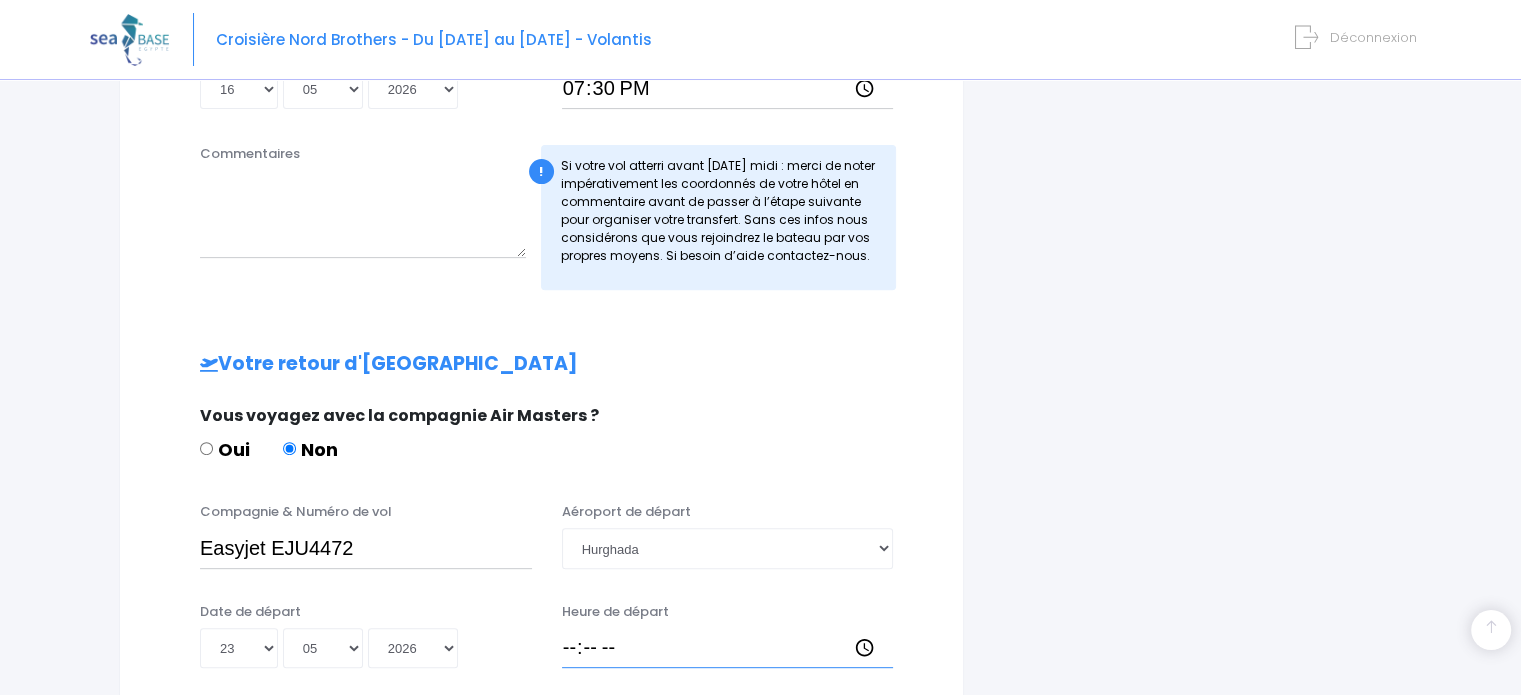 click on "Heure de départ" at bounding box center [728, 648] 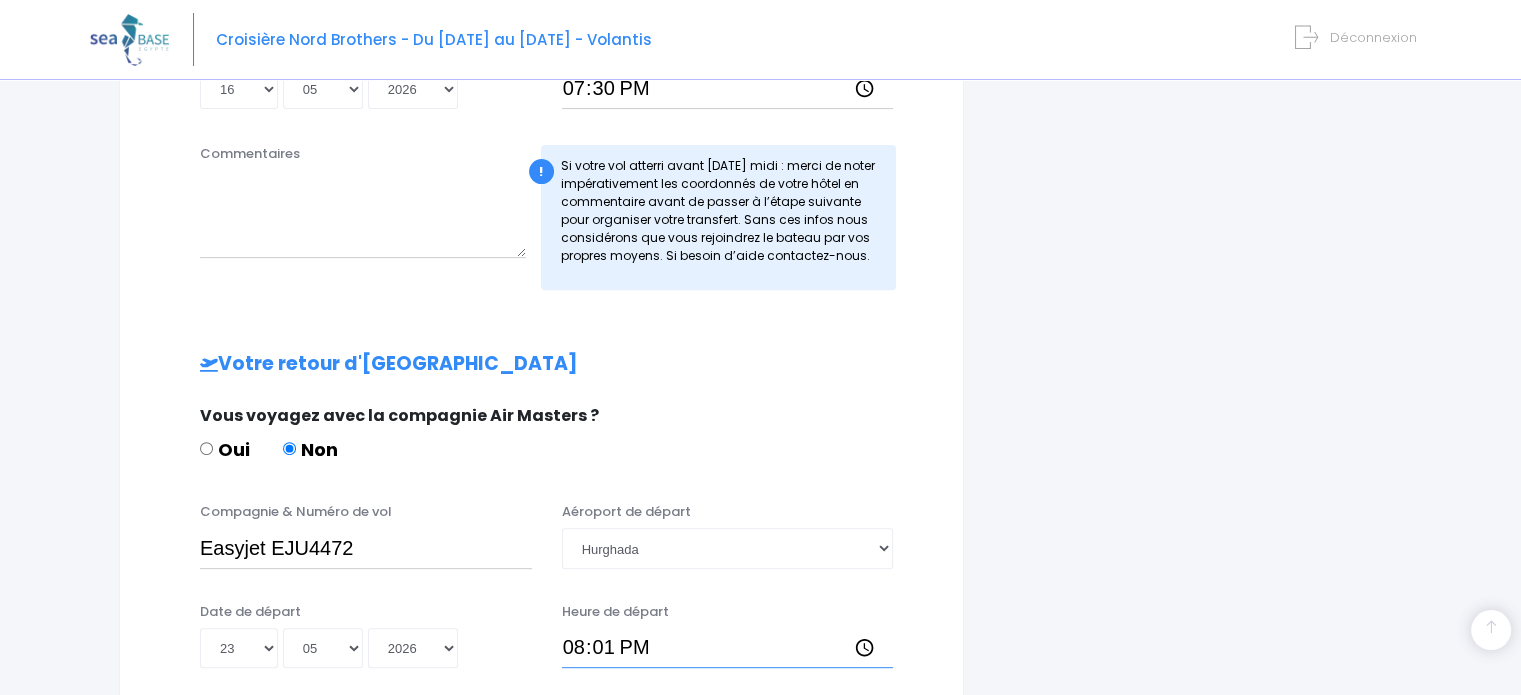 type on "20:15" 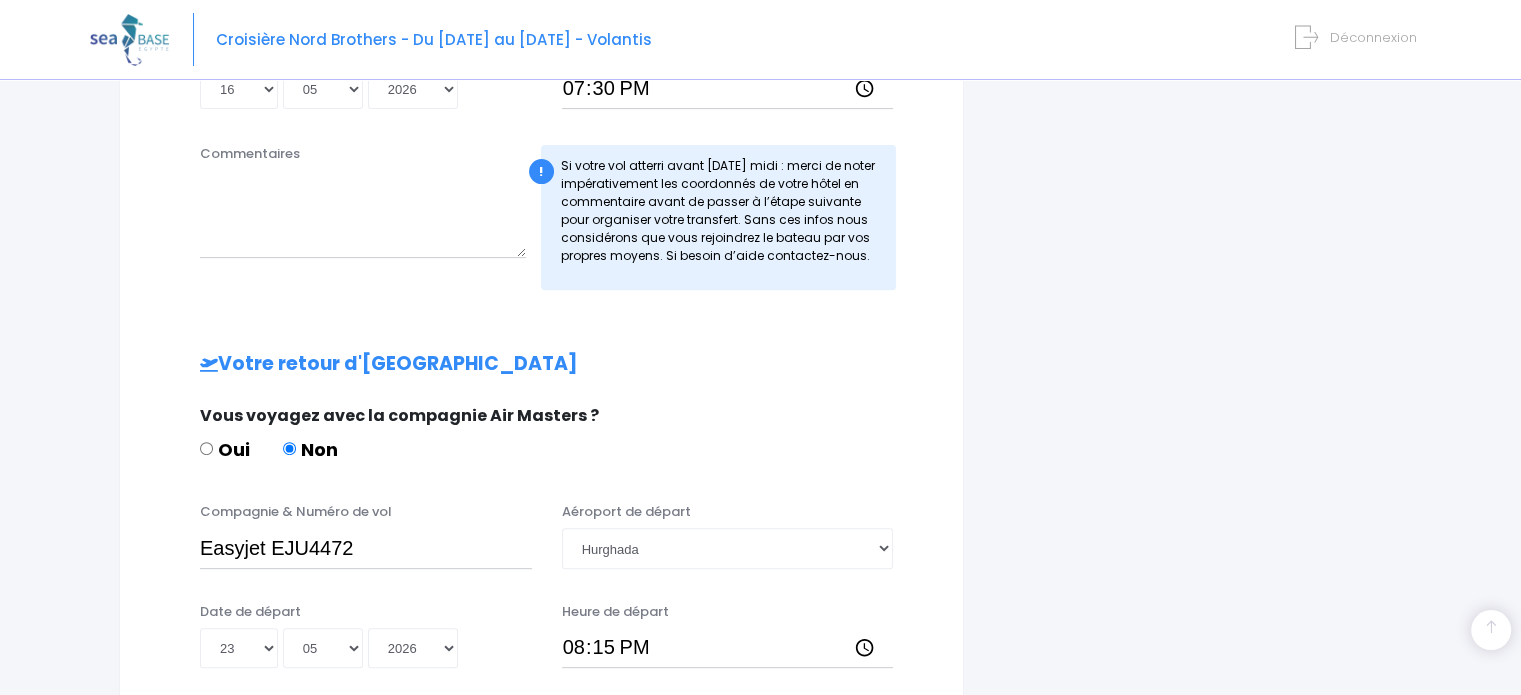 click on "Aéroport de départ
Choisir un aéroport
Hurghada
Marsa Alam" at bounding box center [728, 535] 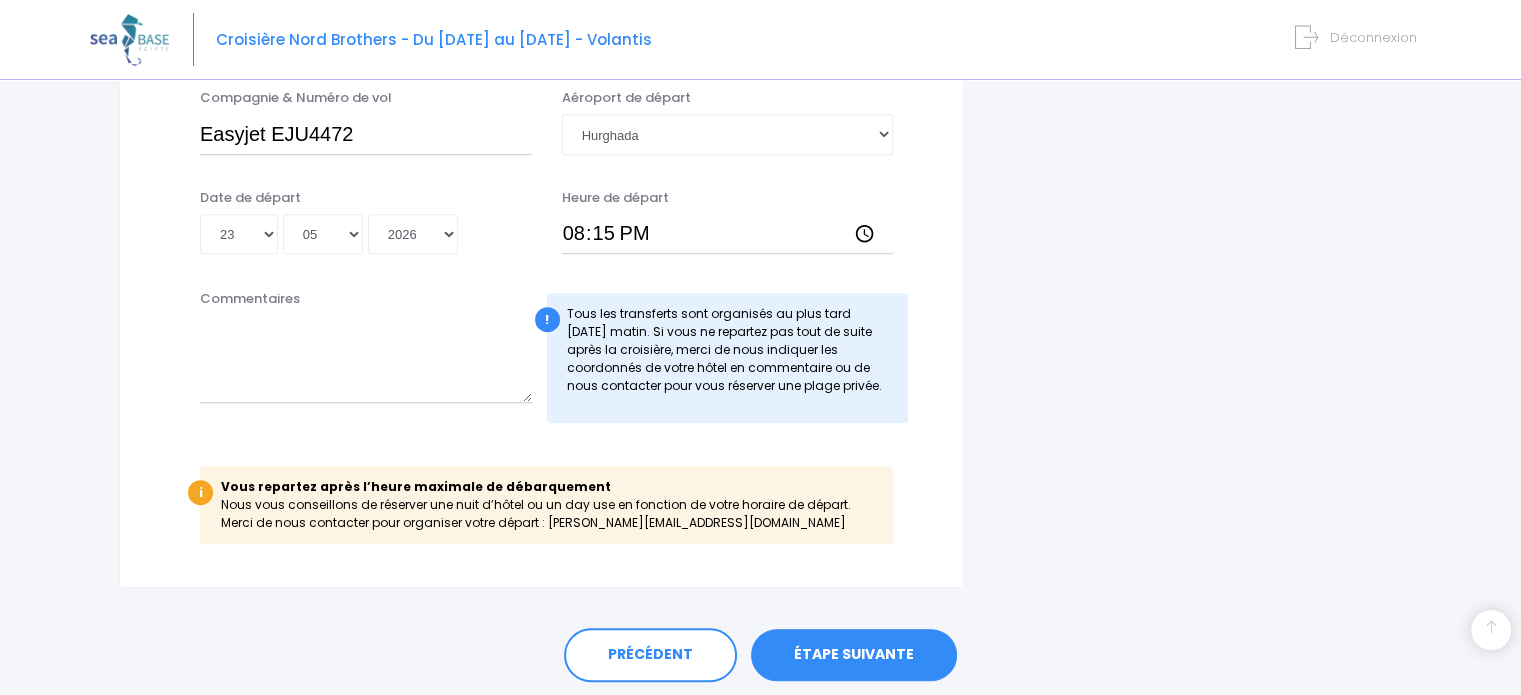 scroll, scrollTop: 1180, scrollLeft: 0, axis: vertical 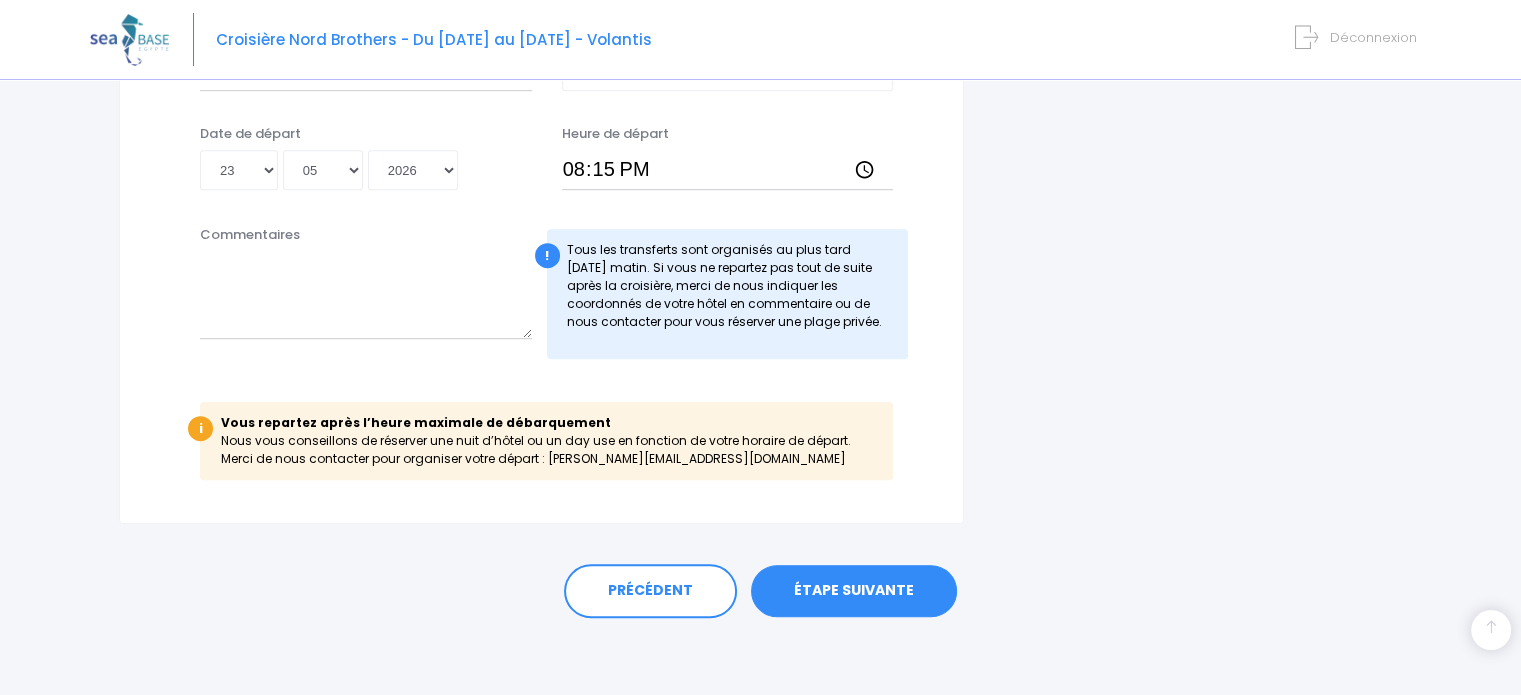 click on "ÉTAPE SUIVANTE" at bounding box center (854, 591) 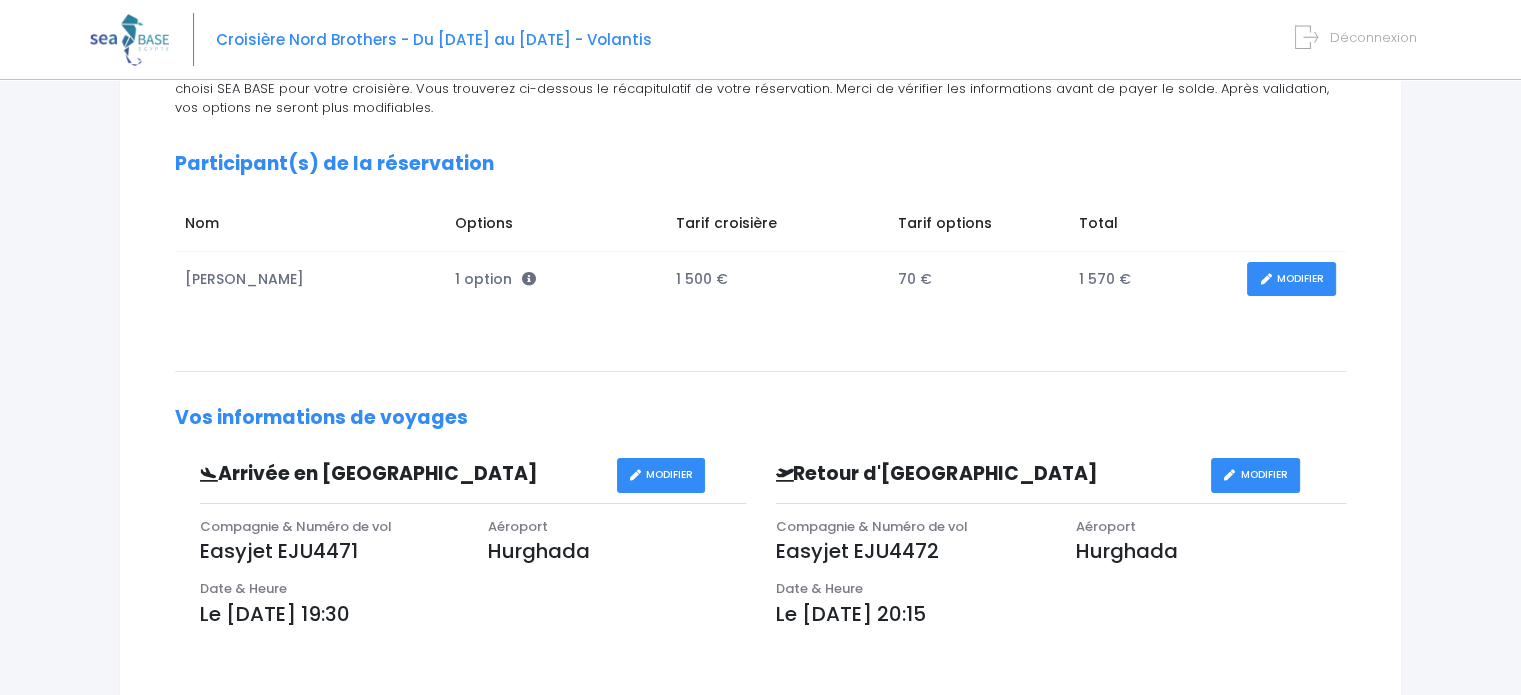 scroll, scrollTop: 0, scrollLeft: 0, axis: both 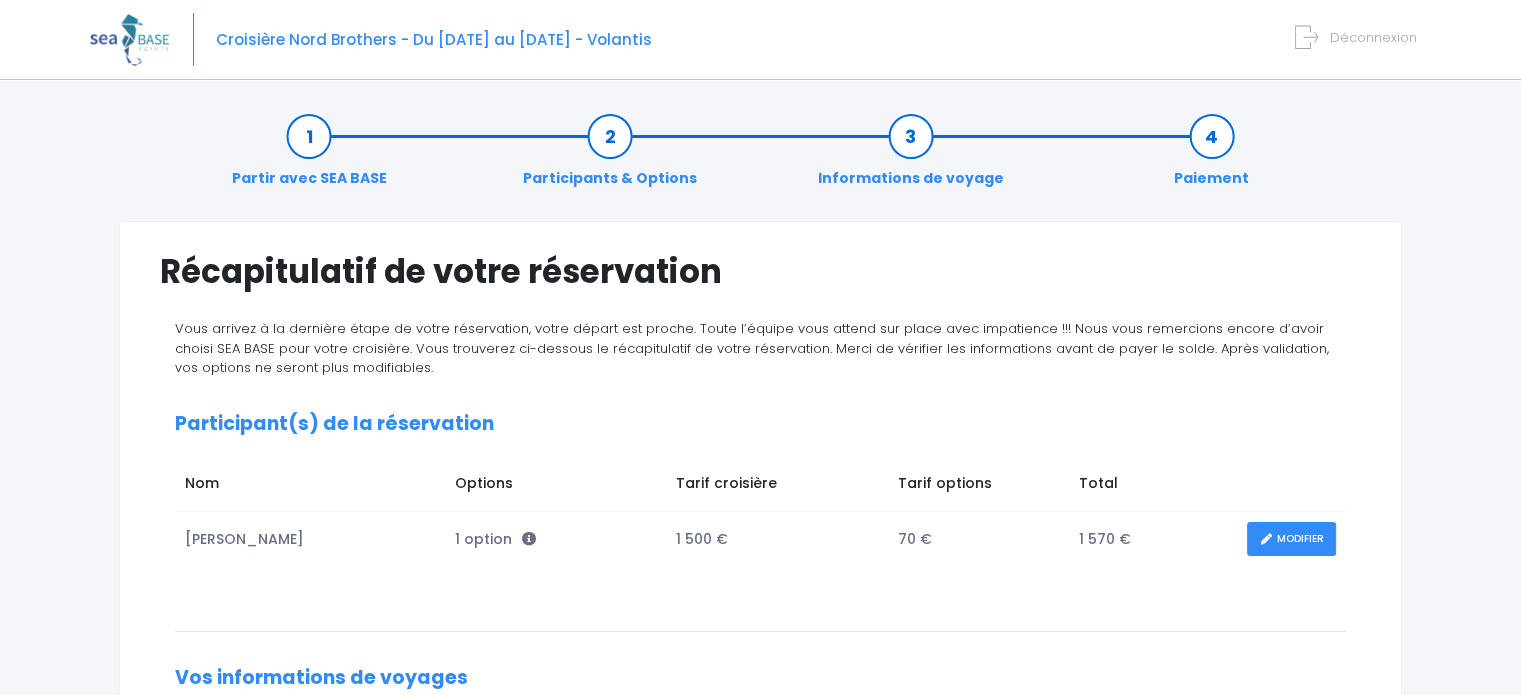 click at bounding box center [129, 39] 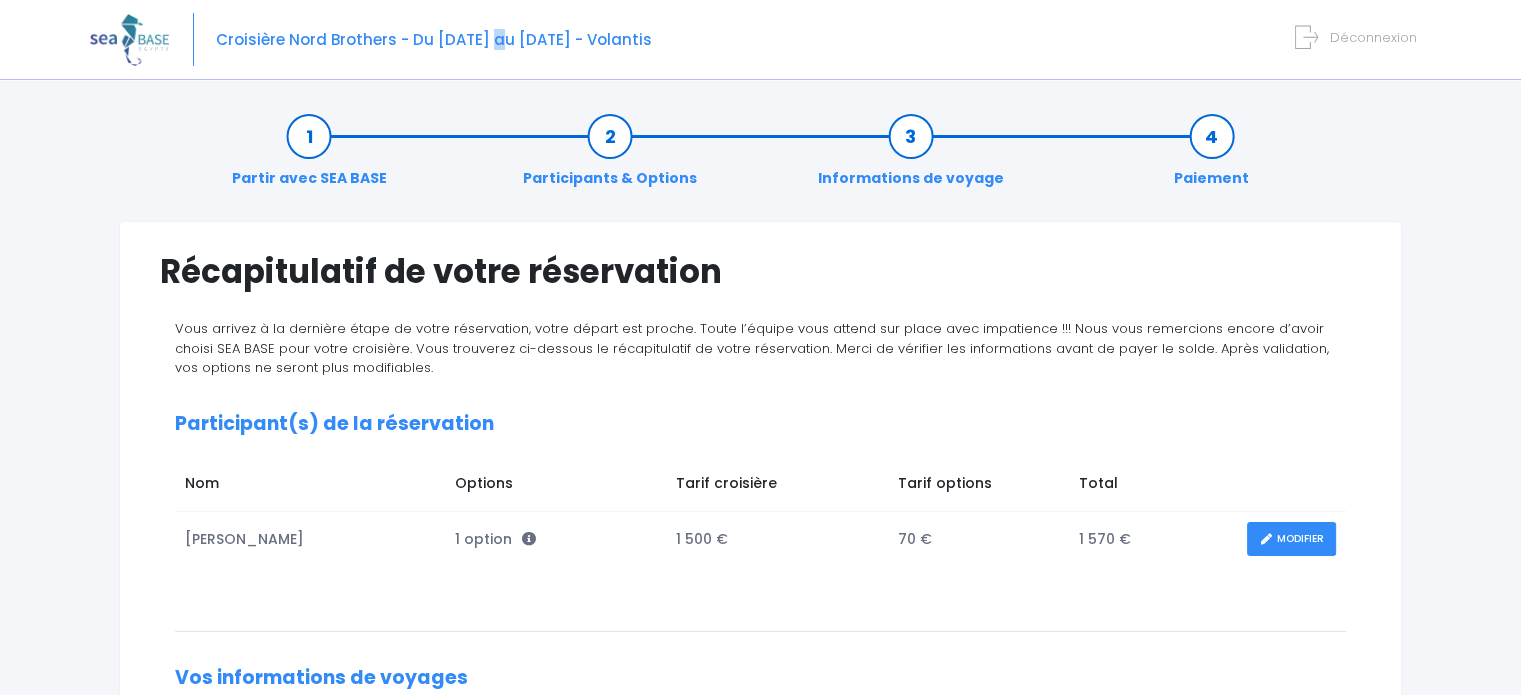 click on "Croisière Nord Brothers - Du 16/05/2026 au 23/05/2026 - Volantis" at bounding box center (434, 39) 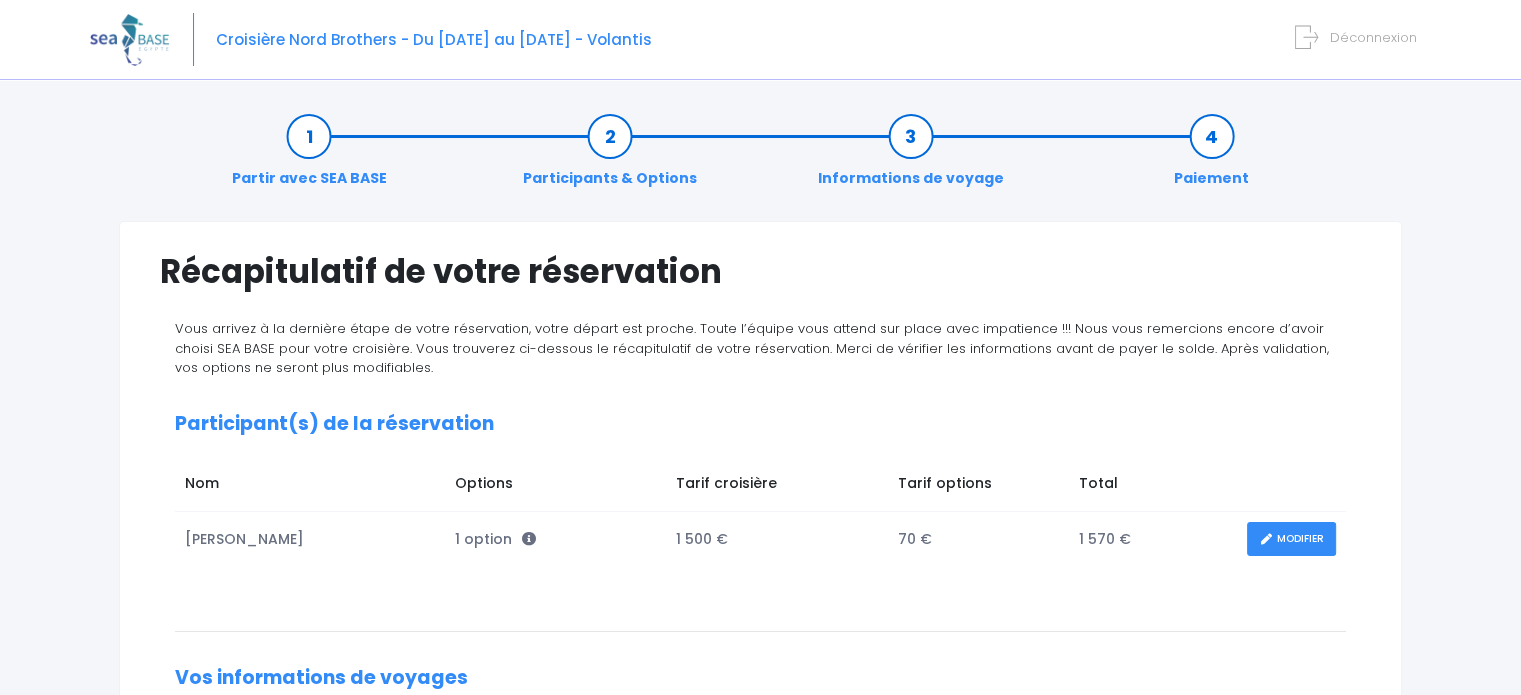 click on "Partir avec SEA BASE
Participants & Options
Informations de voyage
Paiement" at bounding box center [760, 157] 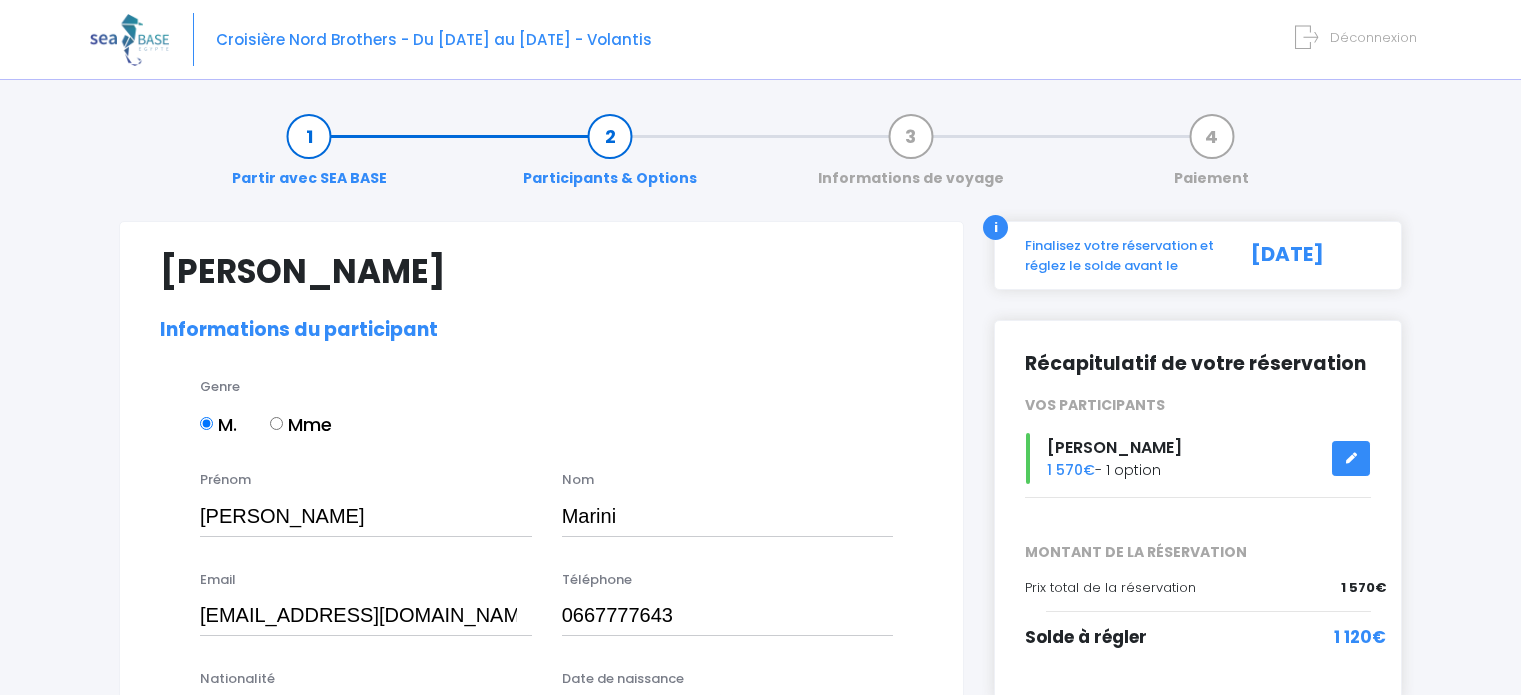 select on "N3" 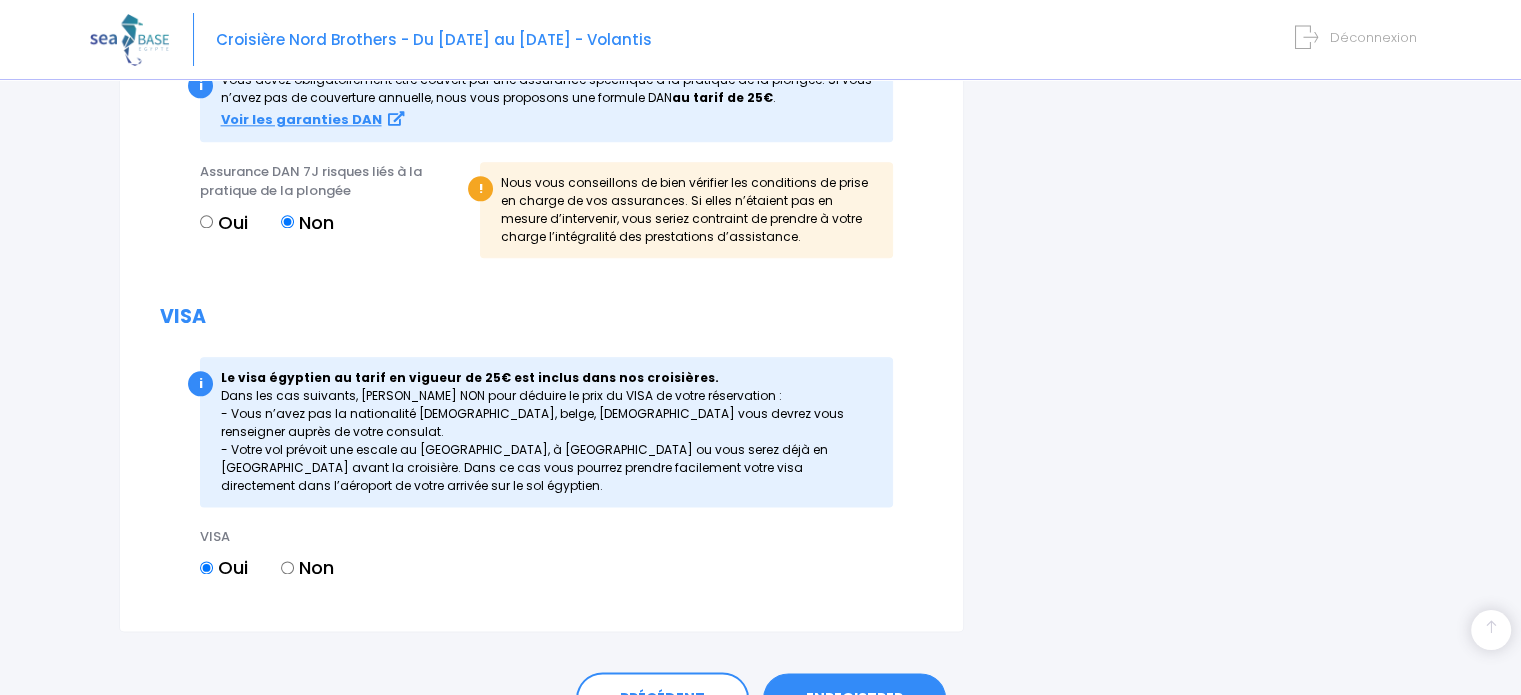 scroll, scrollTop: 2468, scrollLeft: 0, axis: vertical 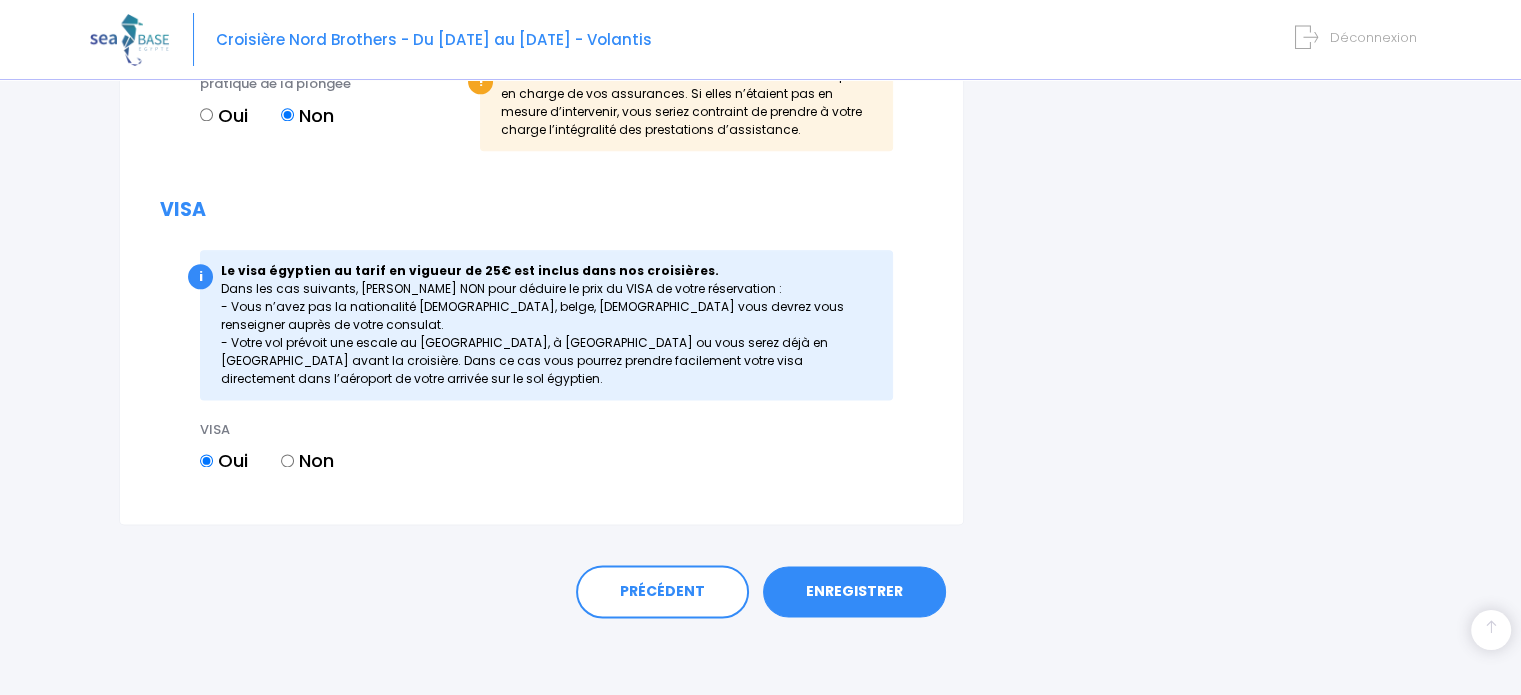 click on "ENREGISTRER" at bounding box center (854, 592) 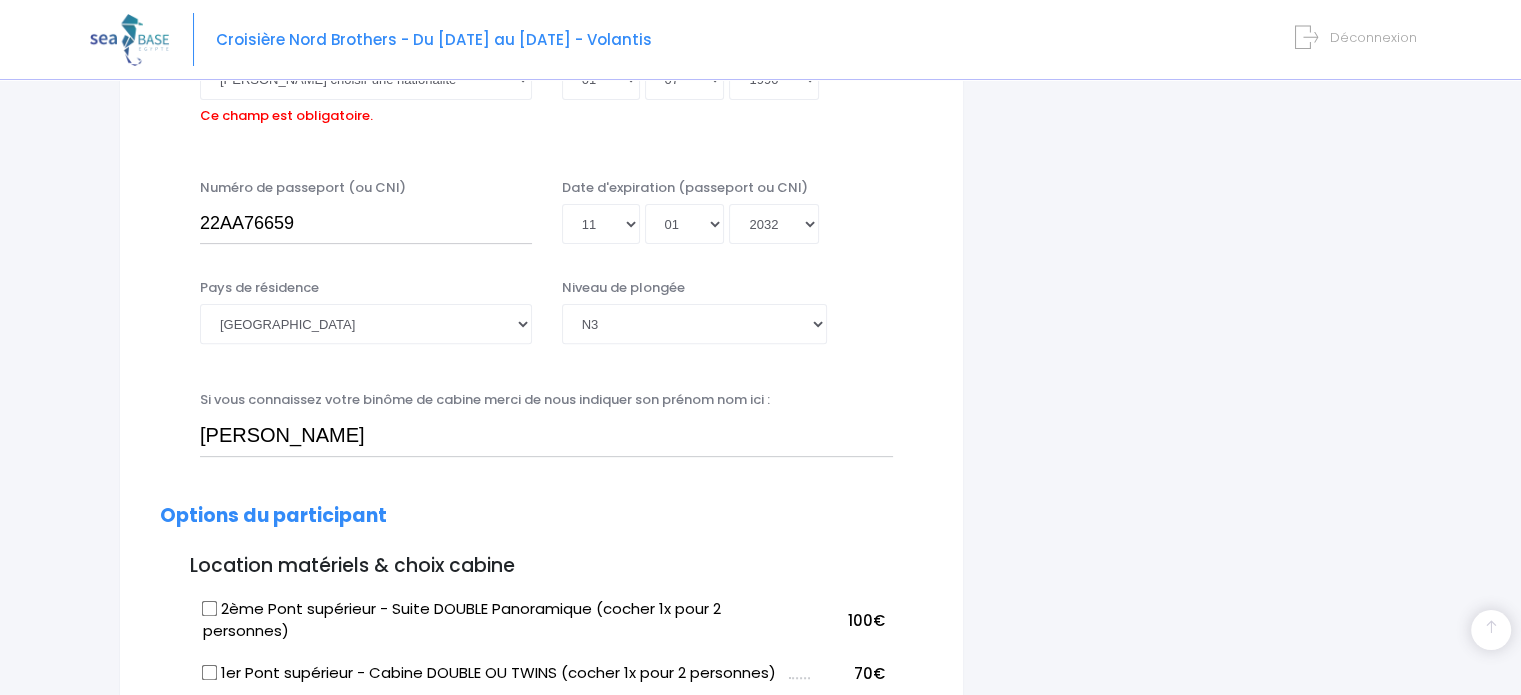 scroll, scrollTop: 495, scrollLeft: 0, axis: vertical 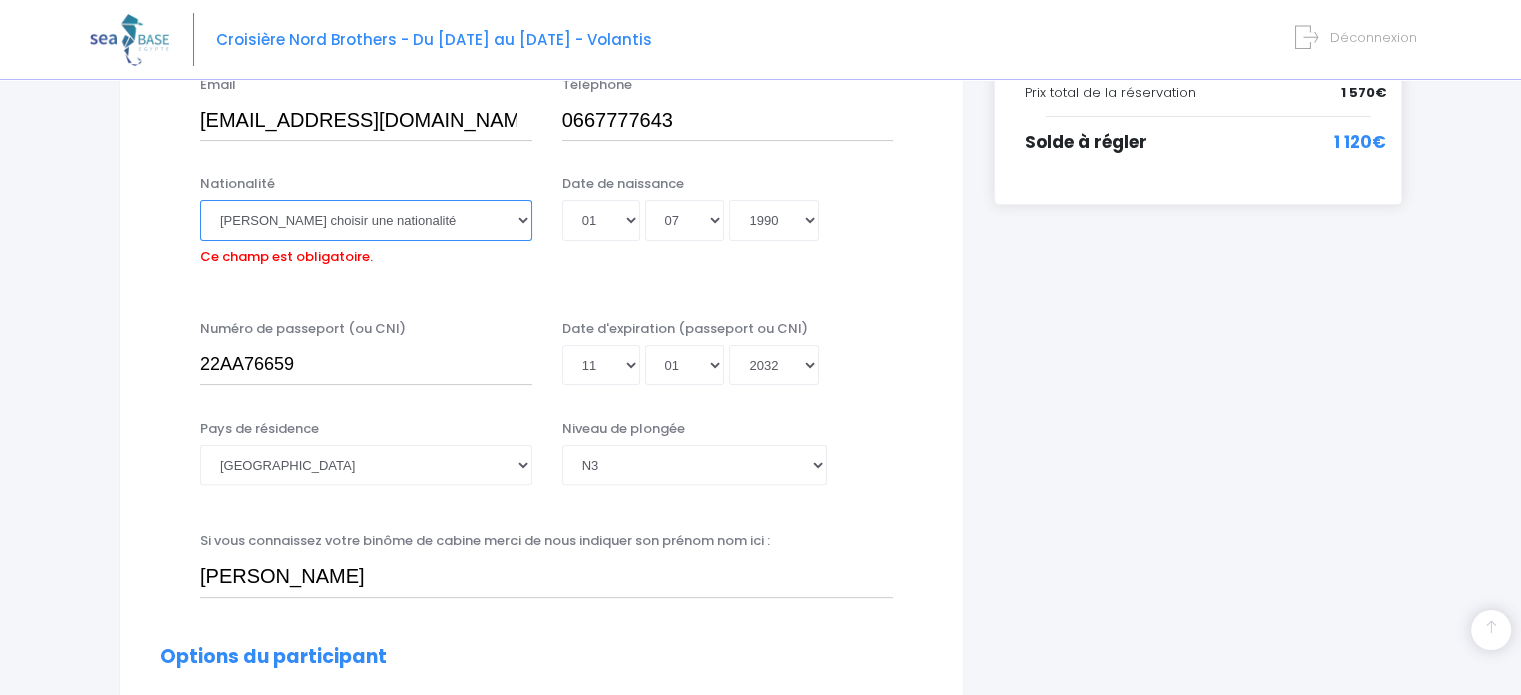 click on "Veuillez choisir une nationalité
Afghane
Albanaise
Algerienne
Allemande
Americaine
Andorrane
Angolaise
Antiguaise et barbudienne
Argentine Armenienne Australienne Autrichienne Azerbaïdjanaise Bahamienne" at bounding box center [366, 220] 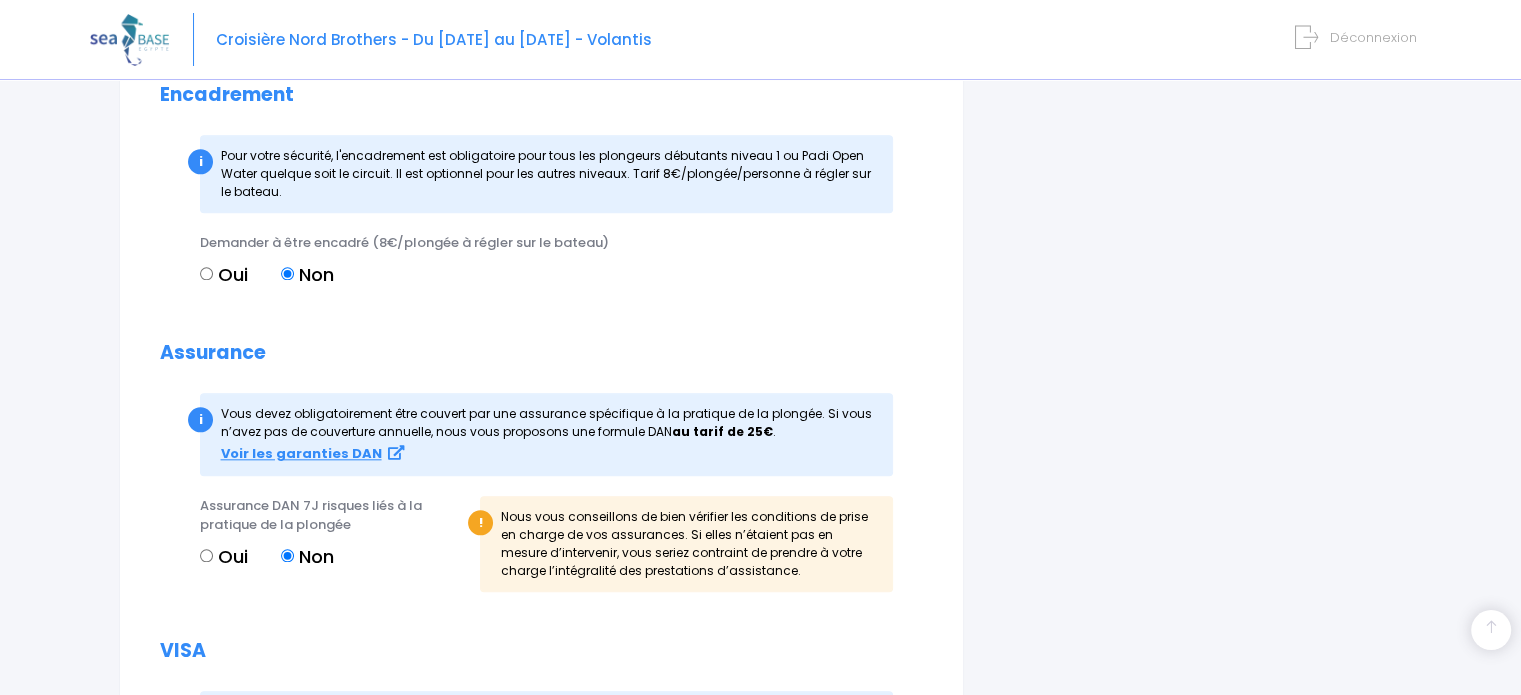 scroll, scrollTop: 2468, scrollLeft: 0, axis: vertical 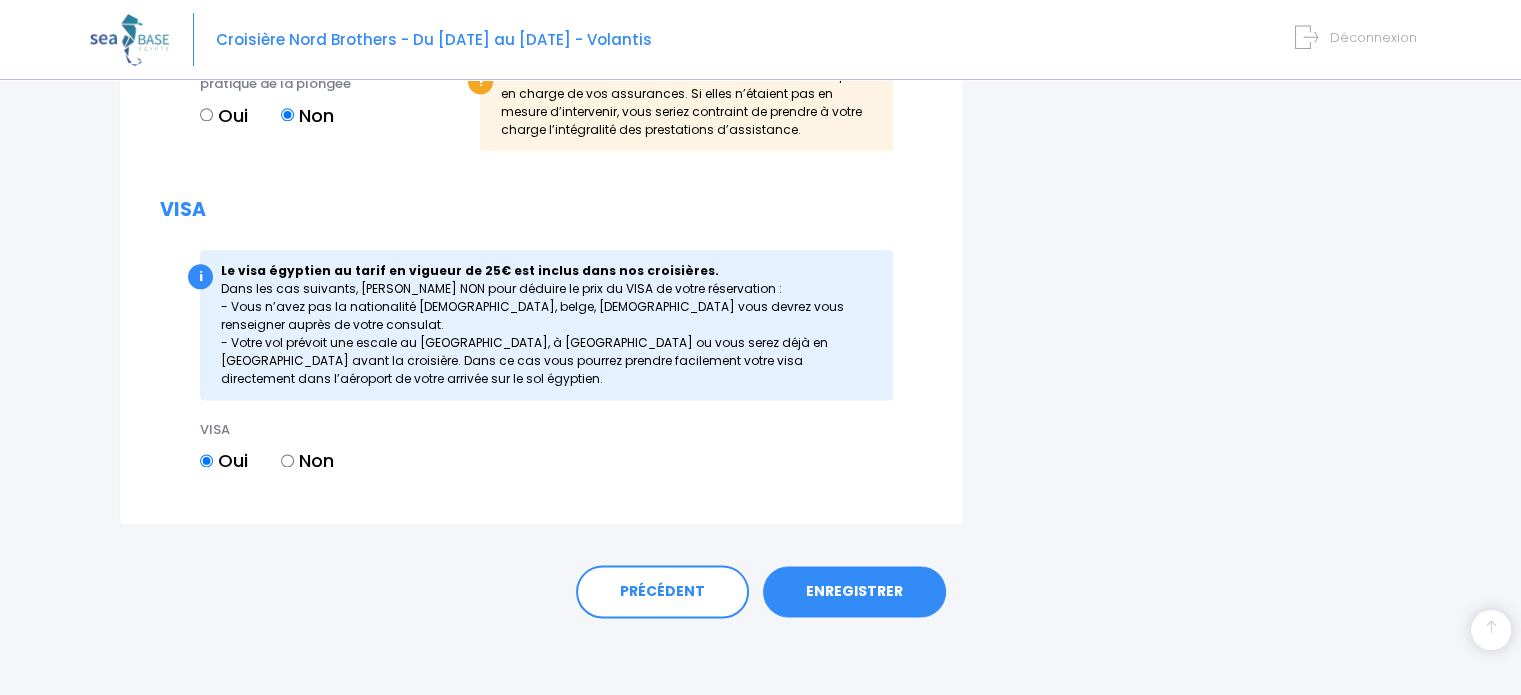 click on "ENREGISTRER" at bounding box center [854, 592] 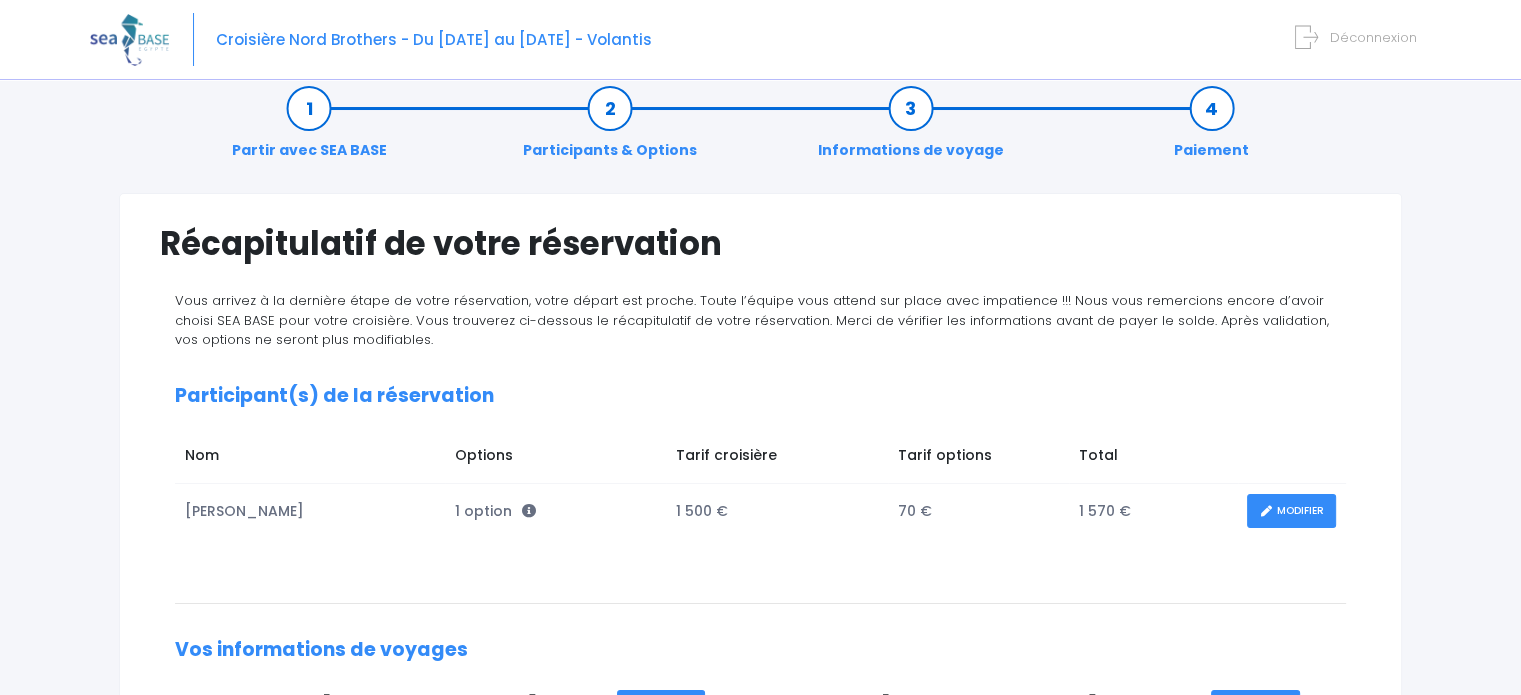 scroll, scrollTop: 0, scrollLeft: 0, axis: both 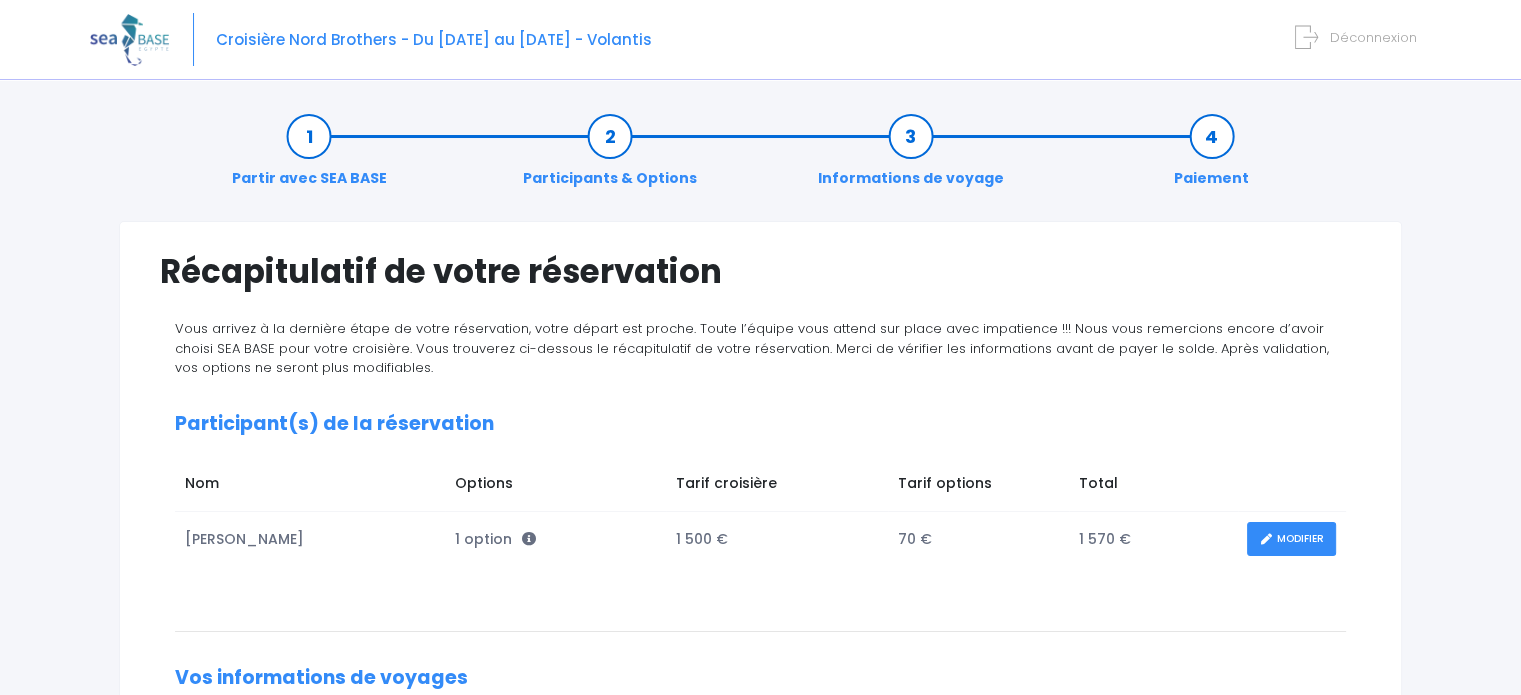 click on "Déconnexion" at bounding box center [1373, 37] 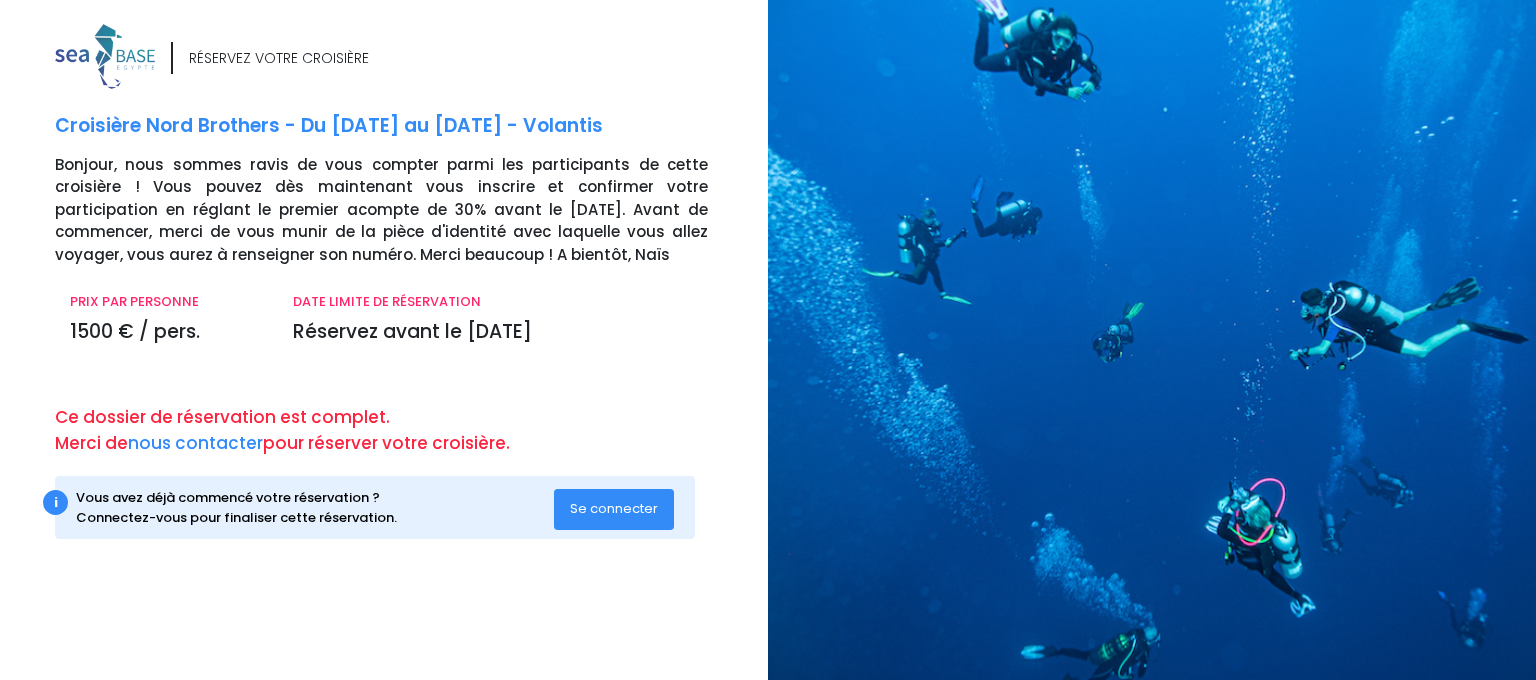 scroll, scrollTop: 0, scrollLeft: 0, axis: both 